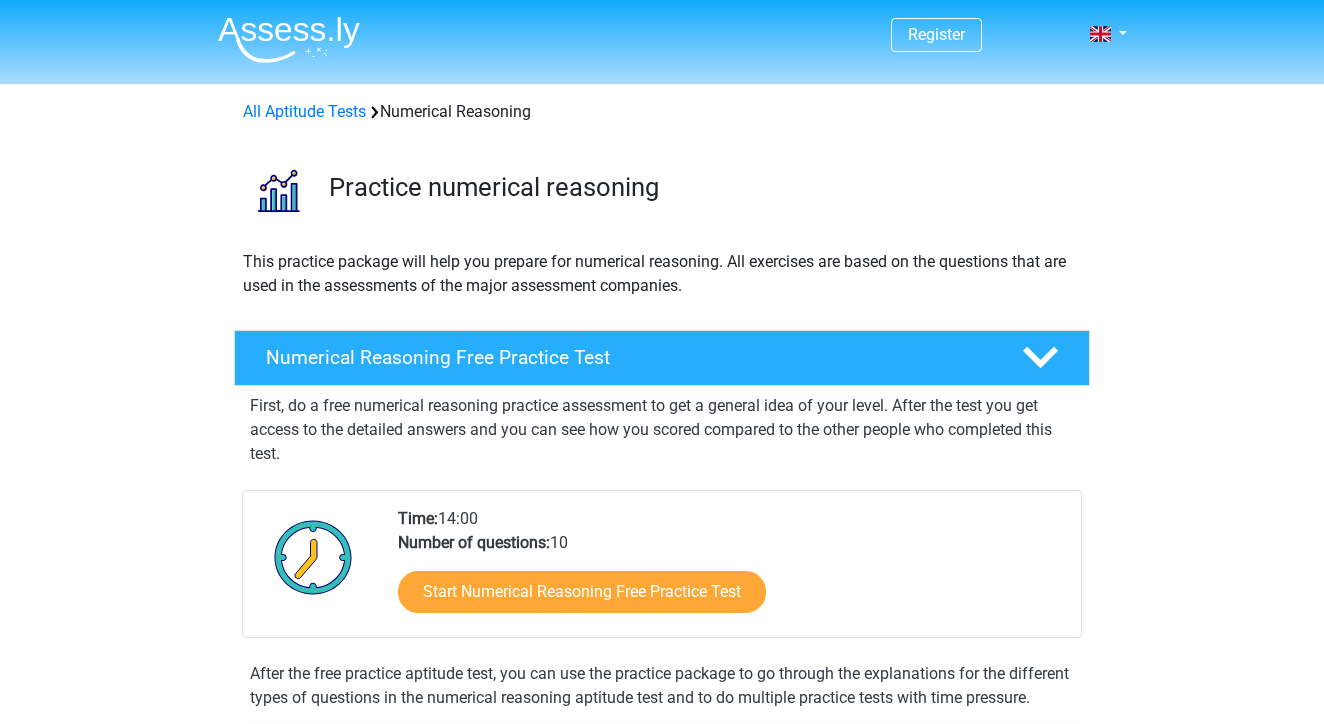 scroll, scrollTop: 0, scrollLeft: 0, axis: both 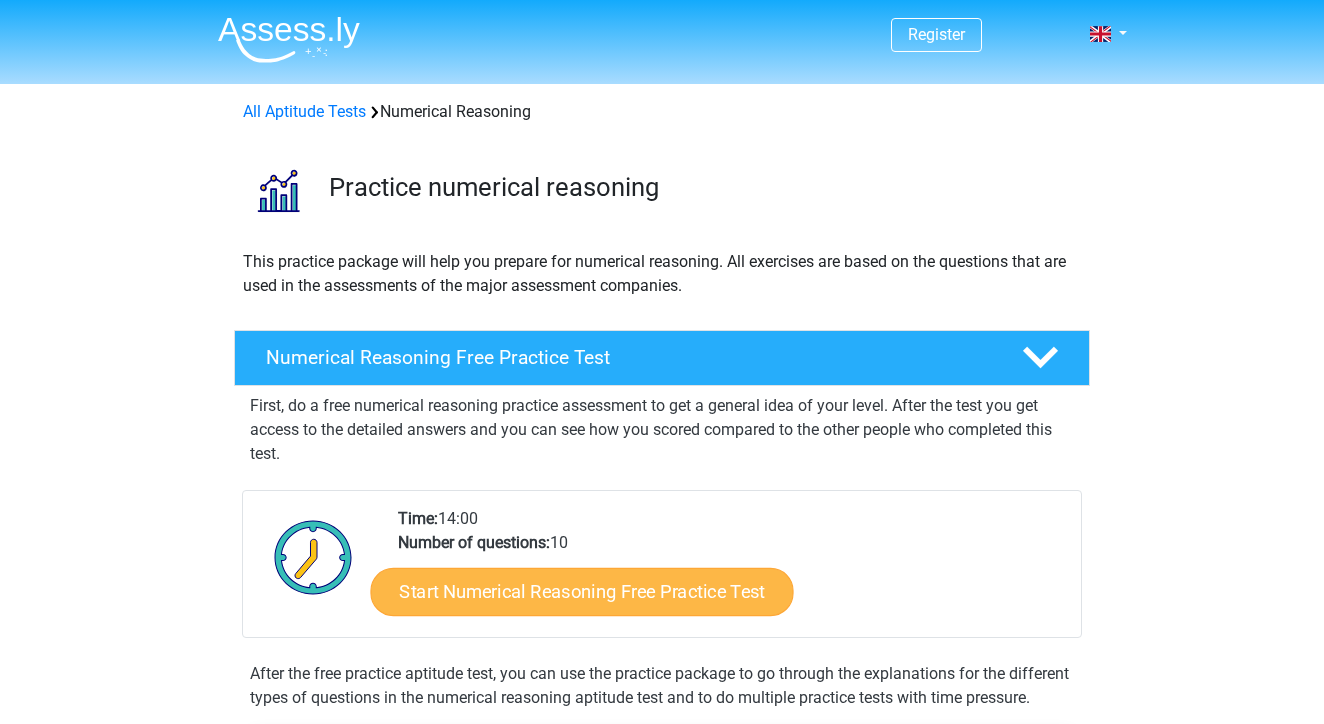 click on "Start Numerical Reasoning
Free Practice Test" at bounding box center [582, 591] 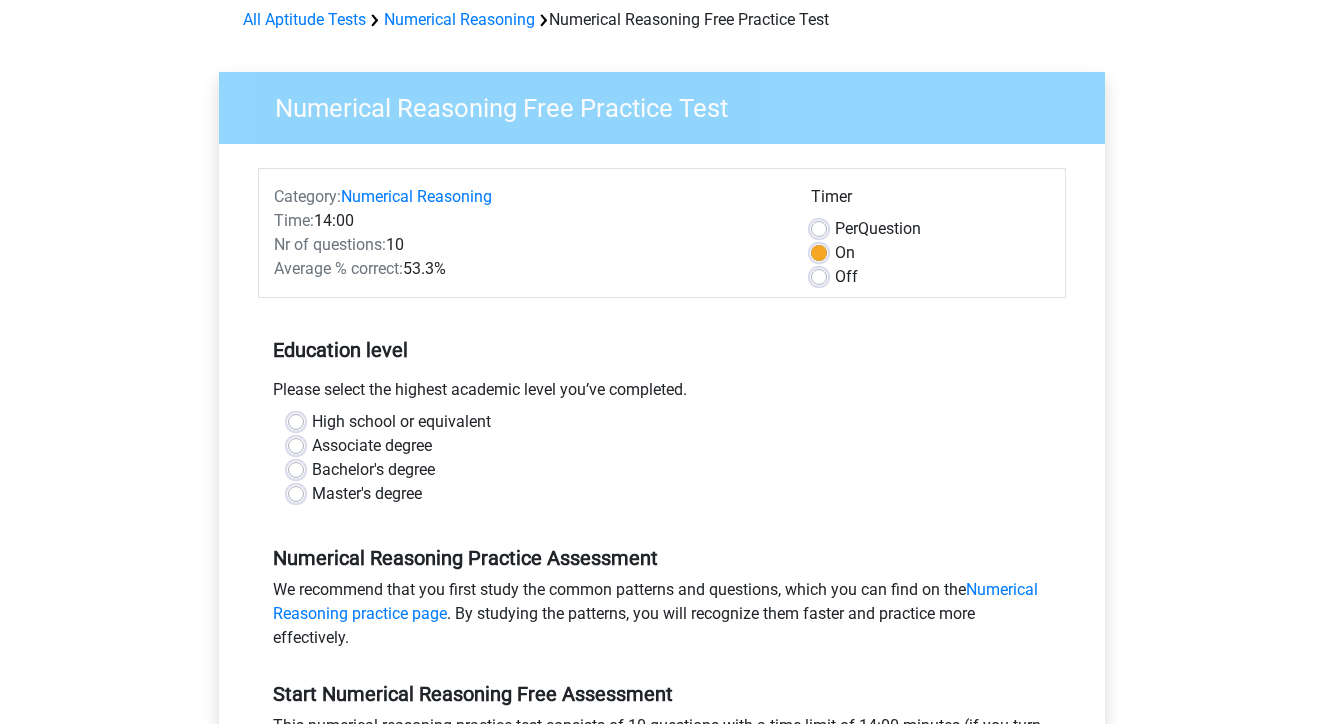 scroll, scrollTop: 92, scrollLeft: 0, axis: vertical 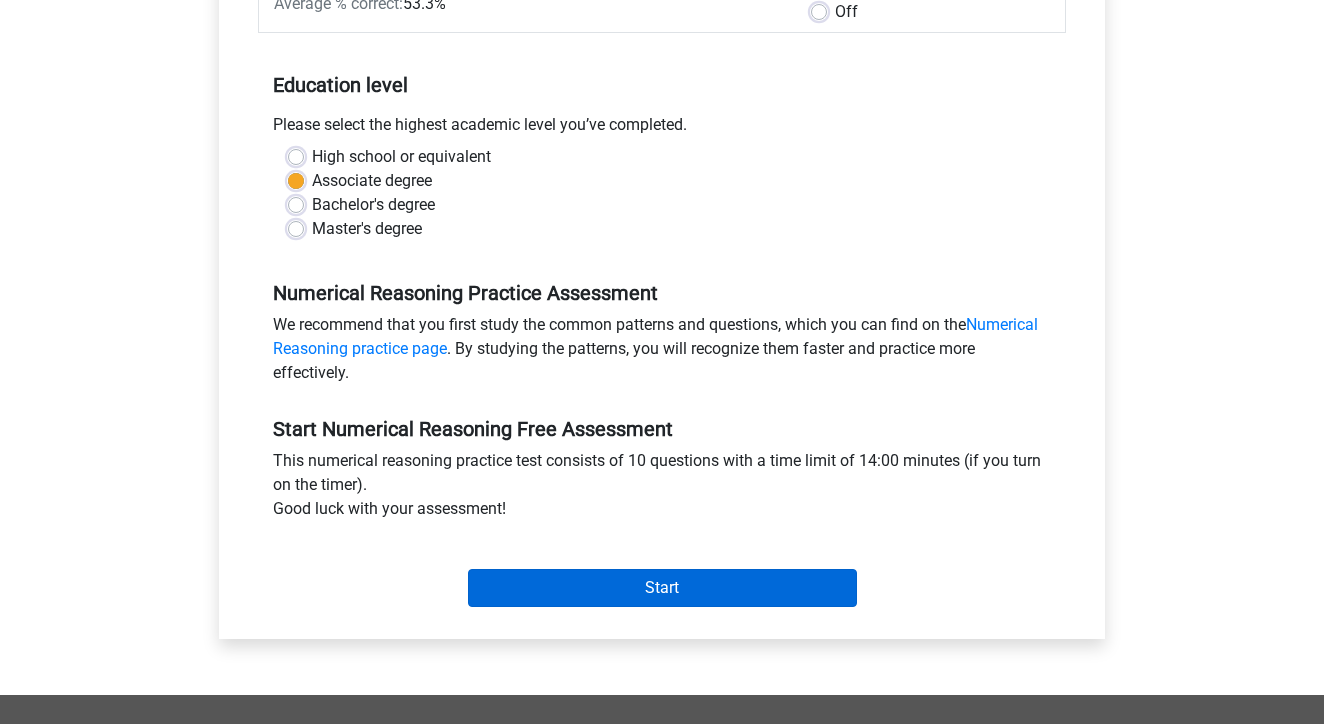 click on "Start" at bounding box center [662, 588] 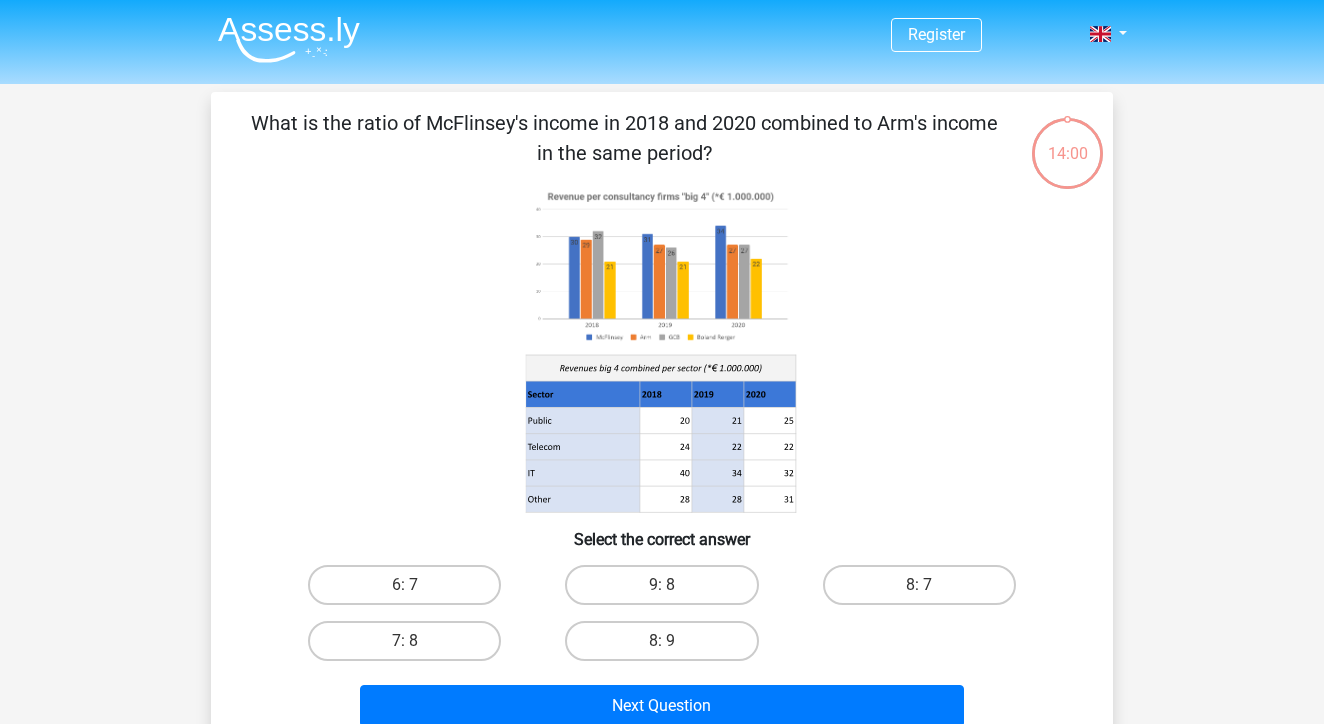 scroll, scrollTop: 0, scrollLeft: 0, axis: both 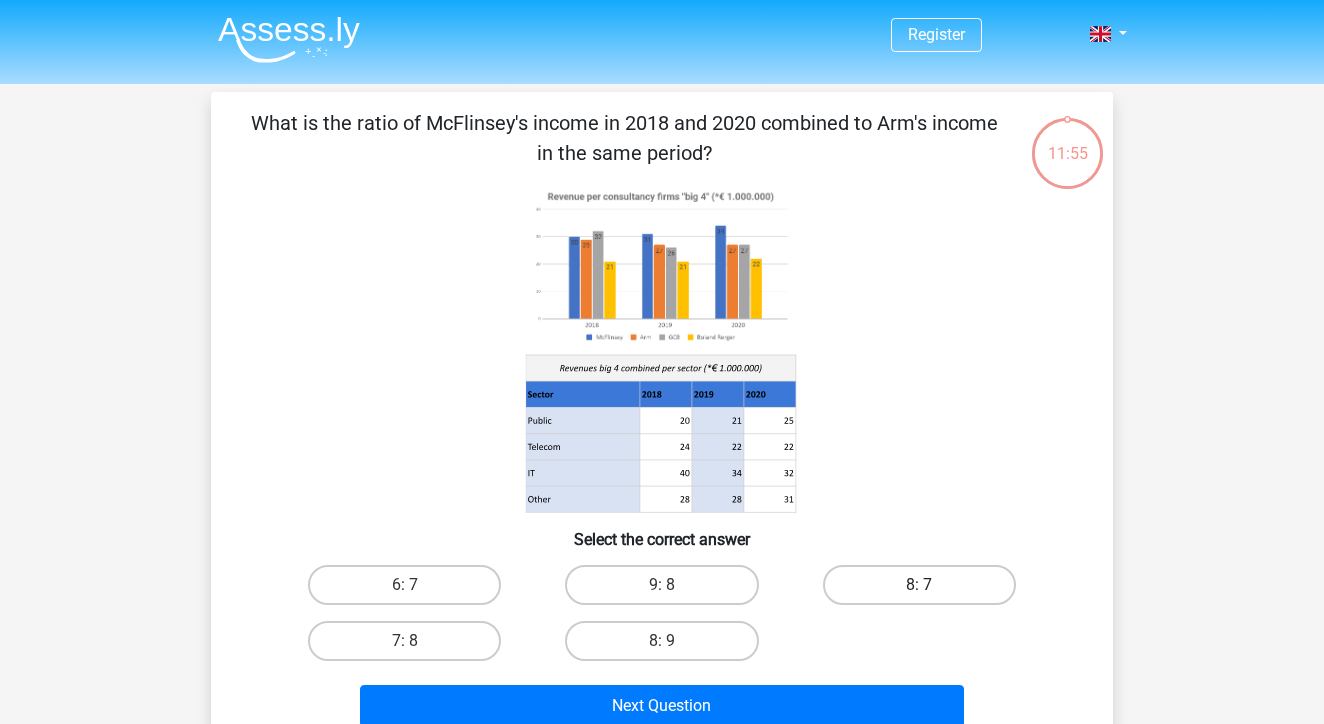 click on "8: 7" at bounding box center (919, 585) 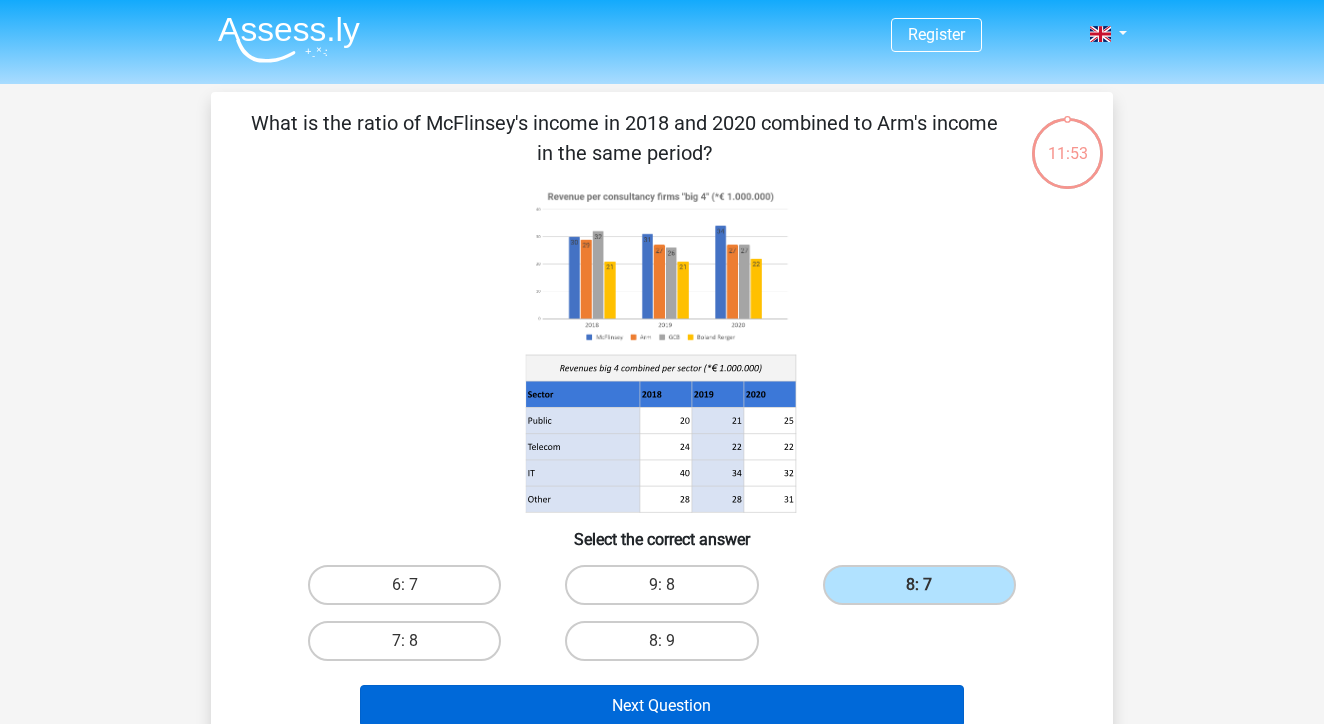 click on "Next Question" at bounding box center (662, 706) 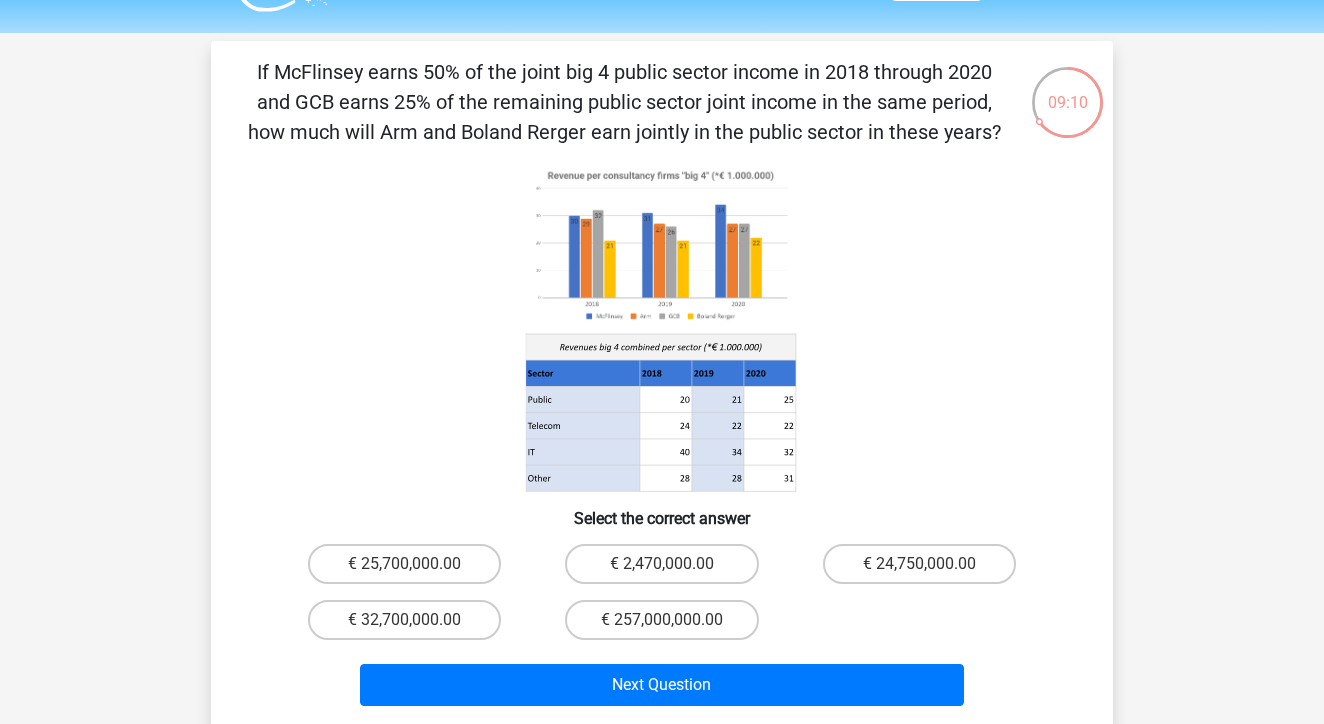 scroll, scrollTop: 51, scrollLeft: 0, axis: vertical 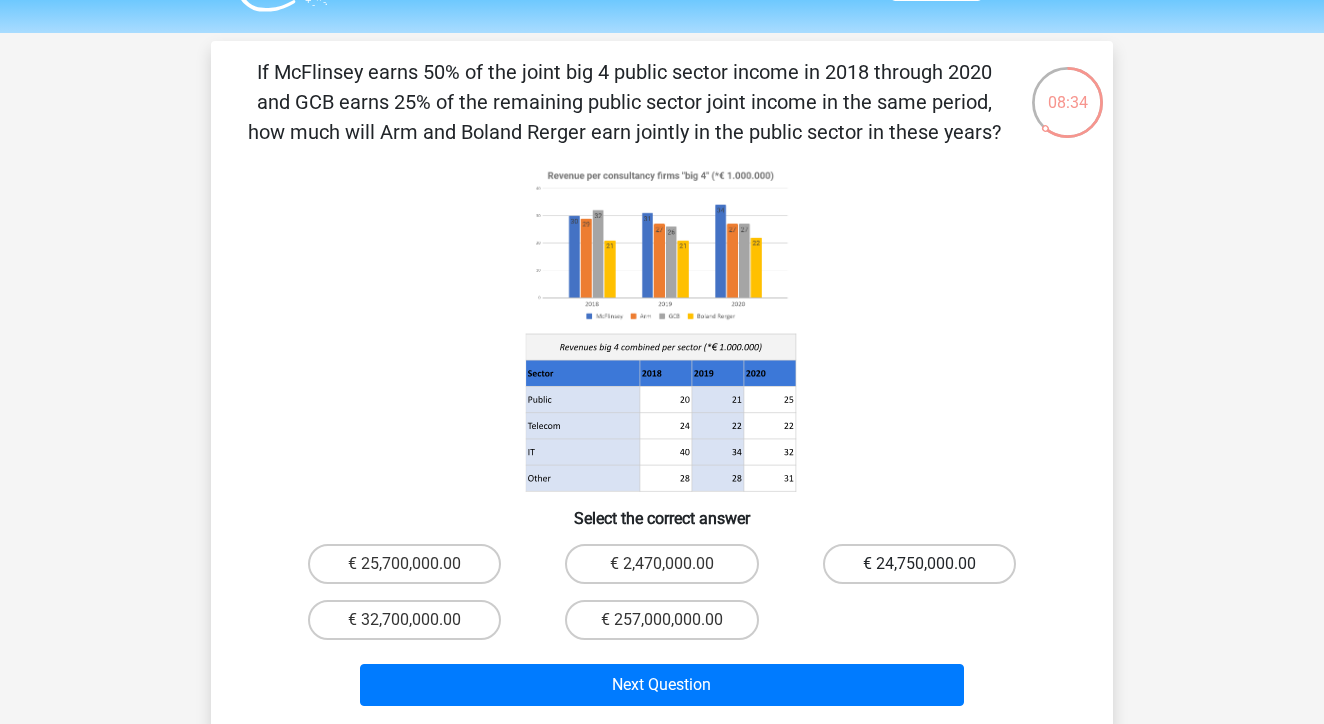 click on "€ 24,750,000.00" at bounding box center [919, 564] 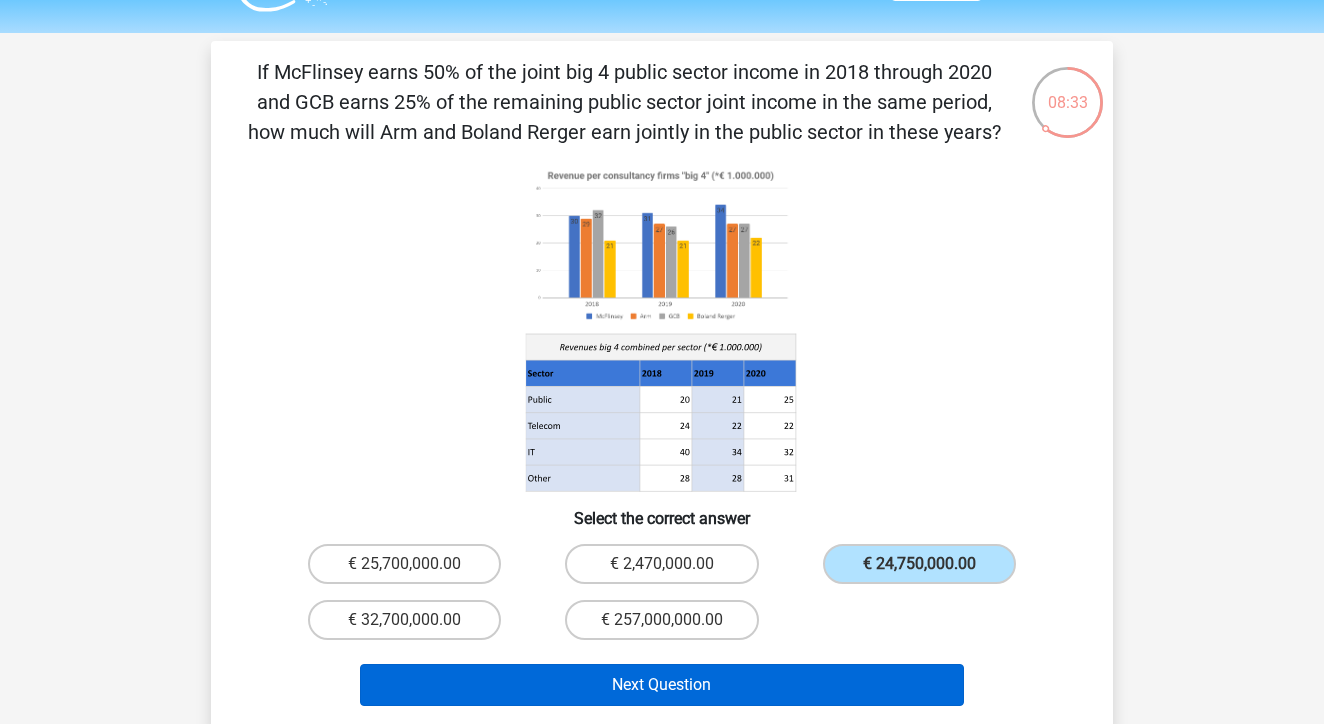 click on "Next Question" at bounding box center [662, 685] 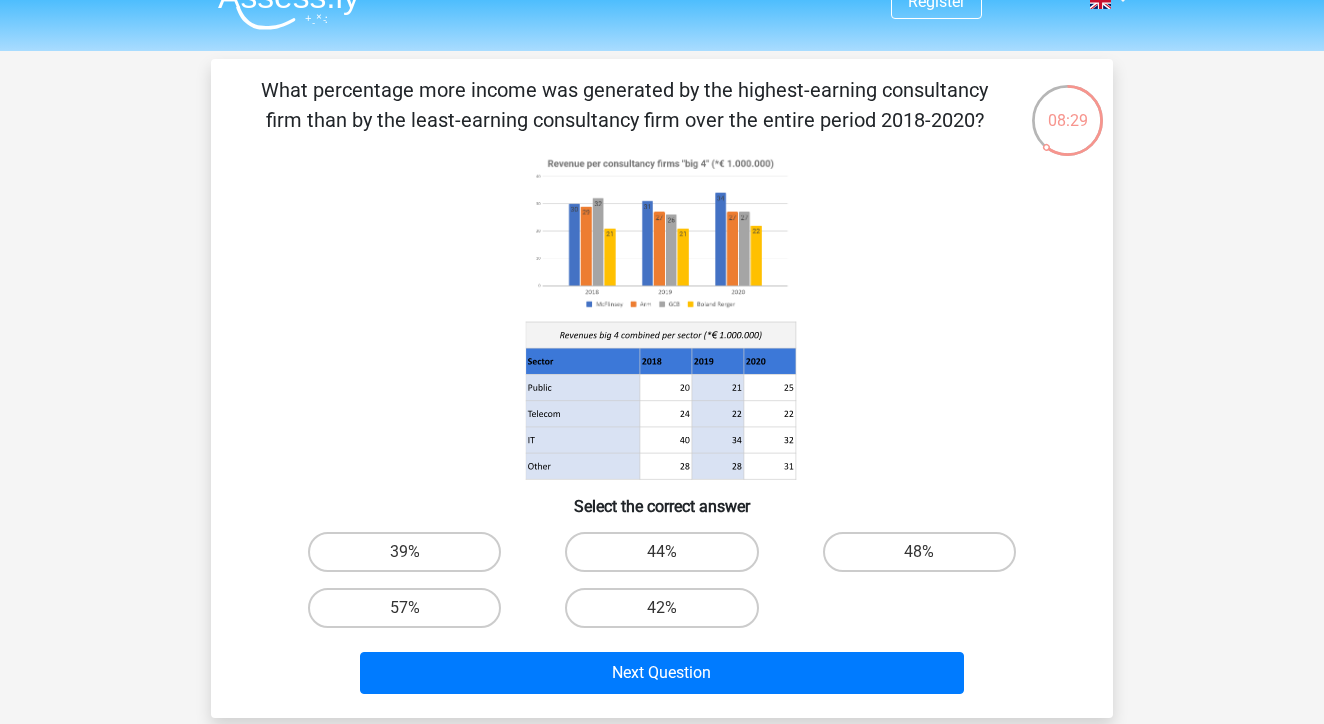scroll, scrollTop: 33, scrollLeft: 0, axis: vertical 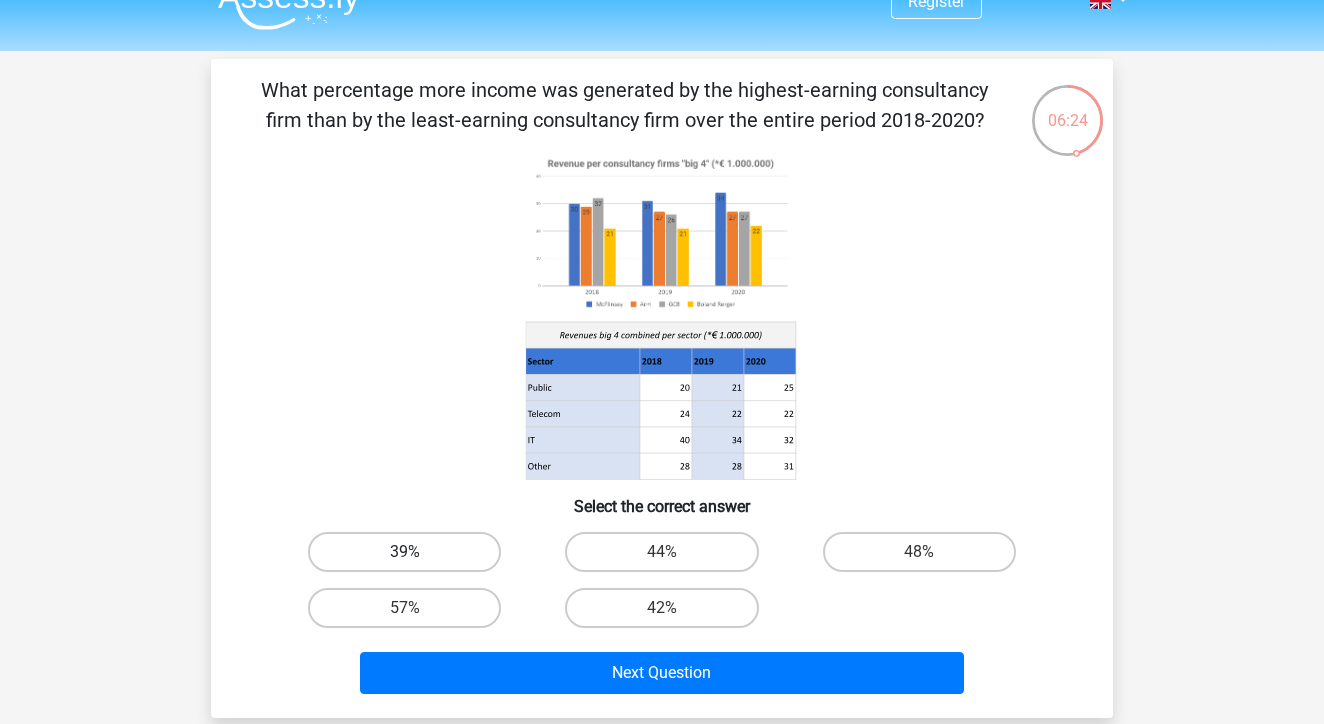 click on "39%" at bounding box center (404, 552) 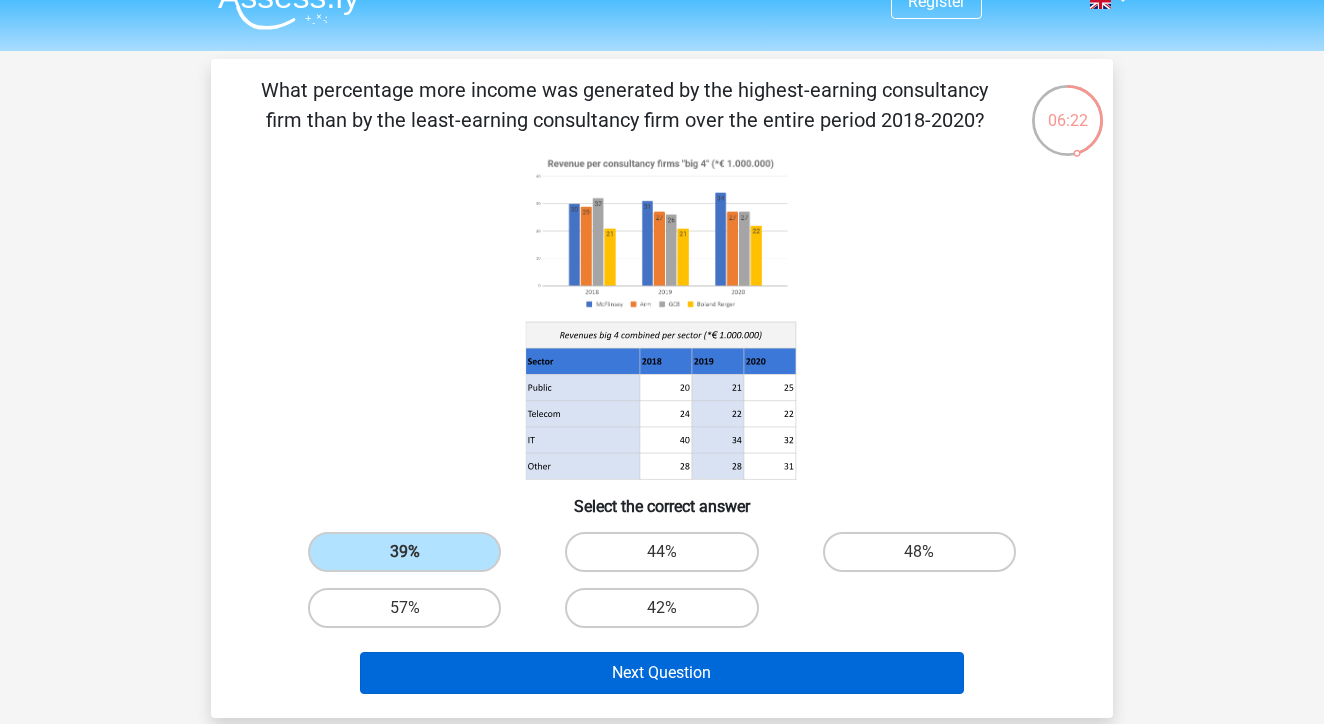 click on "Next Question" at bounding box center (662, 673) 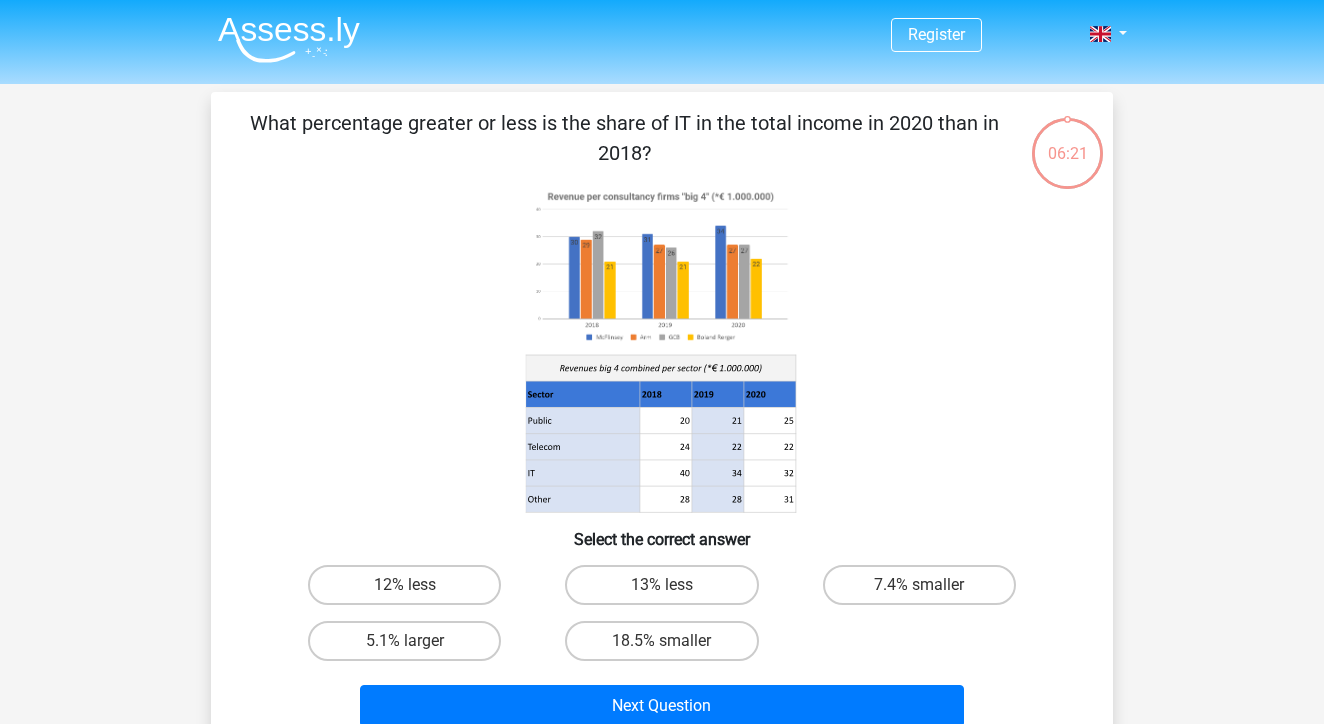 scroll, scrollTop: 0, scrollLeft: 0, axis: both 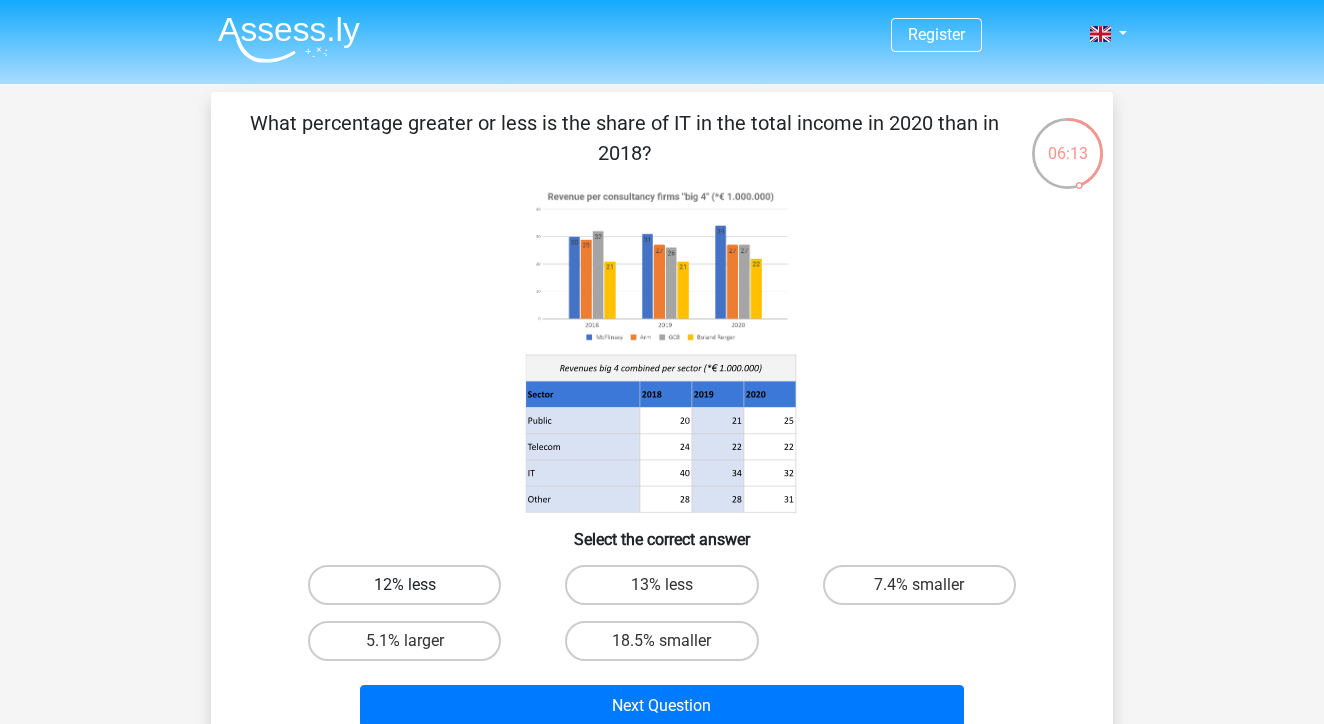click on "12% less" at bounding box center [404, 585] 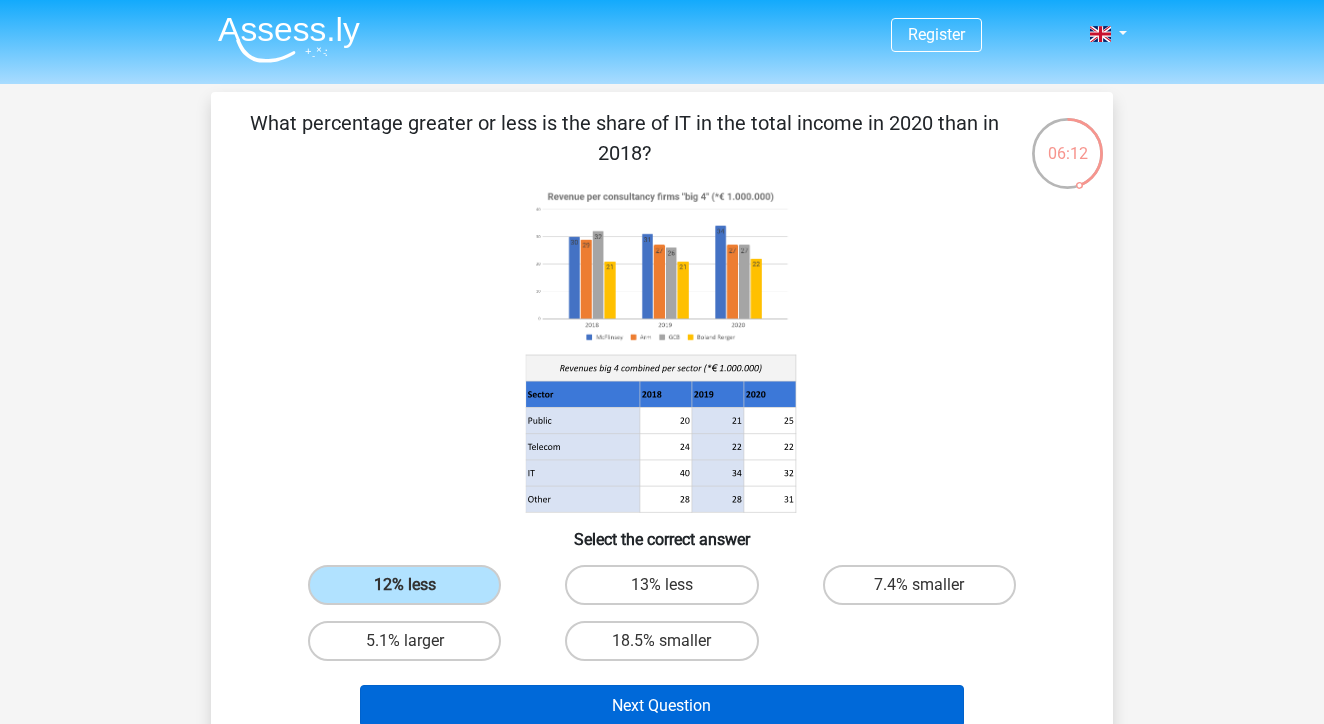 click on "Next Question" at bounding box center (662, 706) 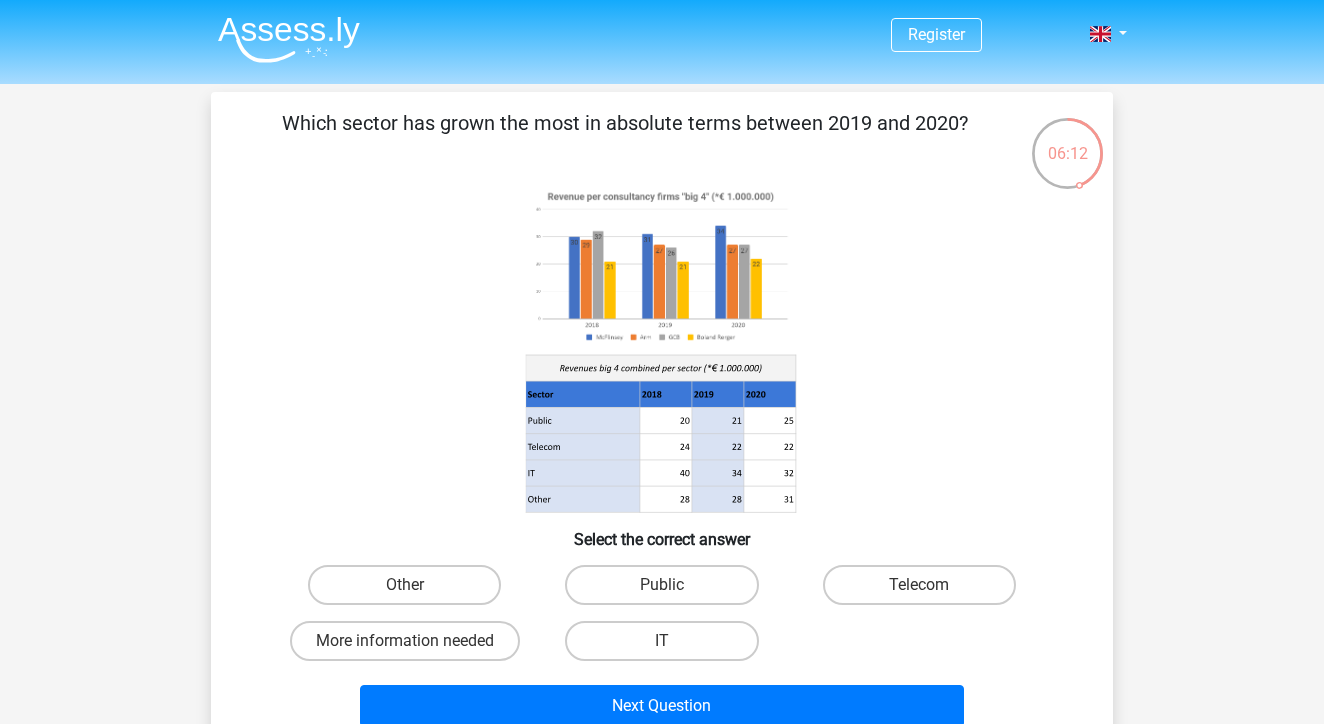 scroll, scrollTop: 92, scrollLeft: 0, axis: vertical 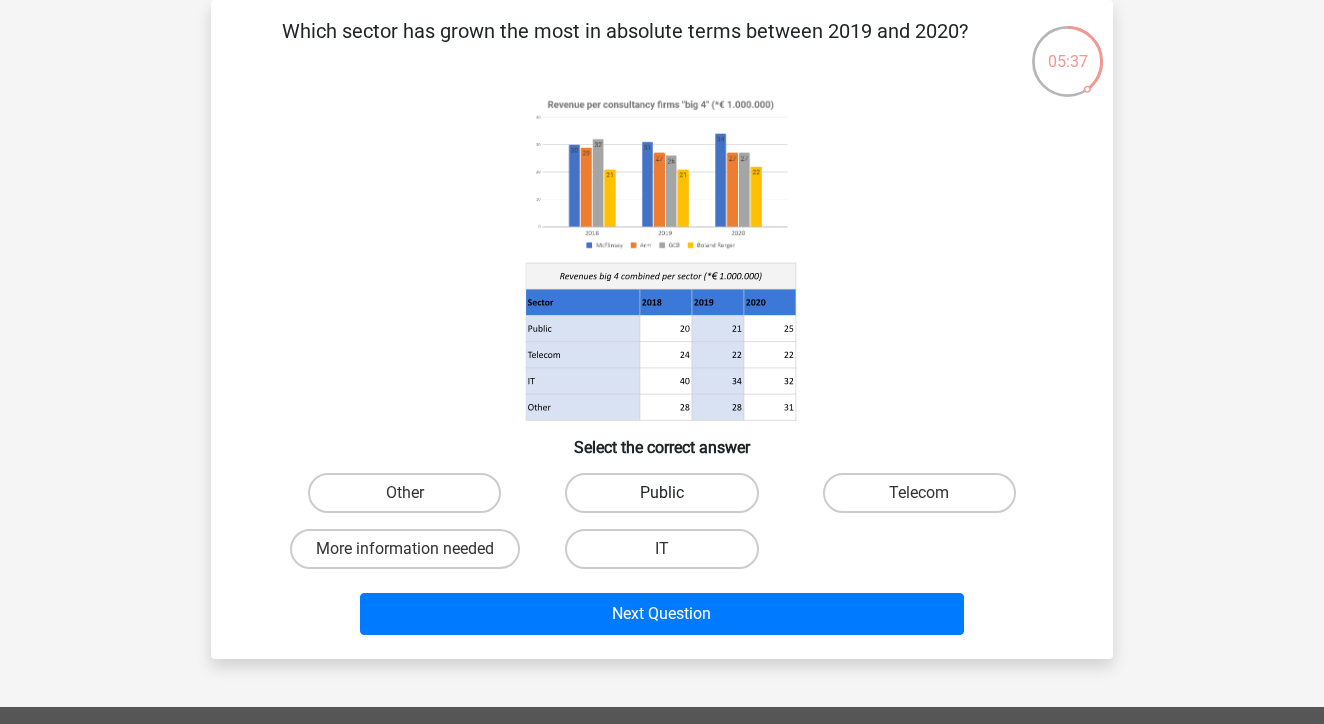 click on "Public" at bounding box center [661, 493] 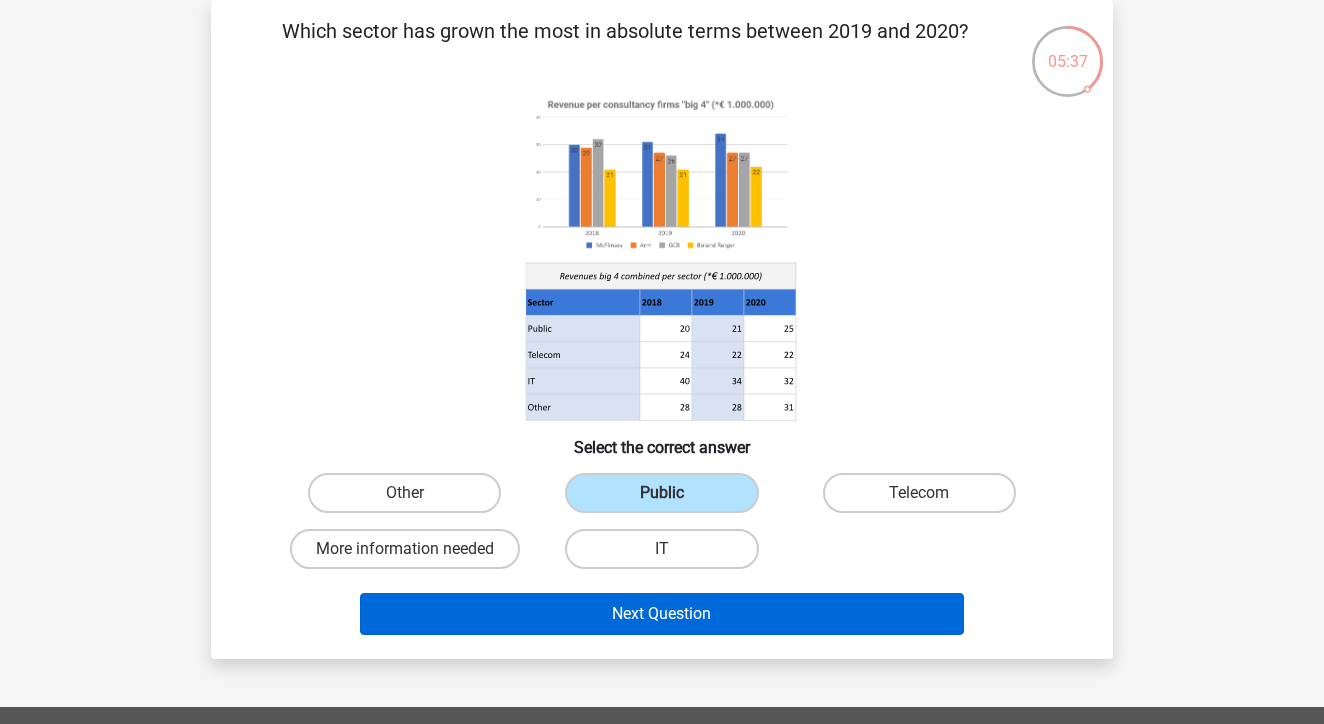 click on "Next Question" at bounding box center [662, 614] 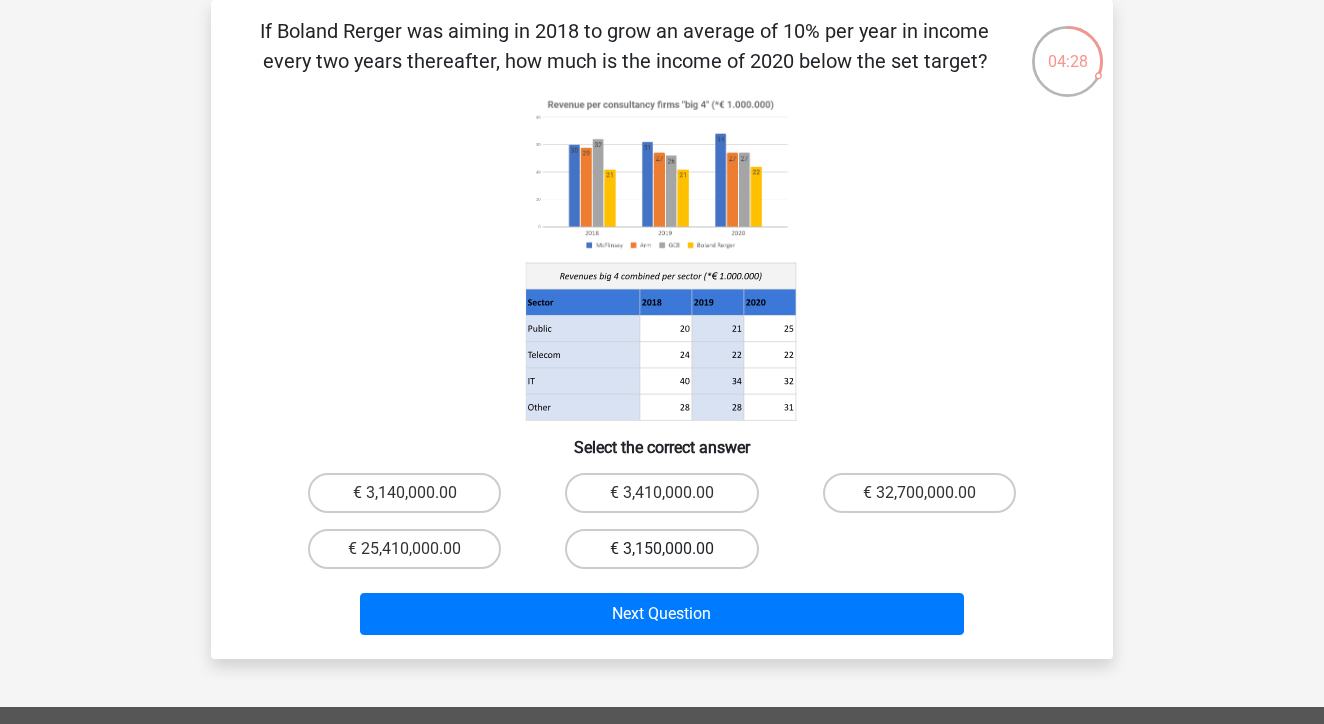 click on "€ 3,150,000.00" at bounding box center [661, 549] 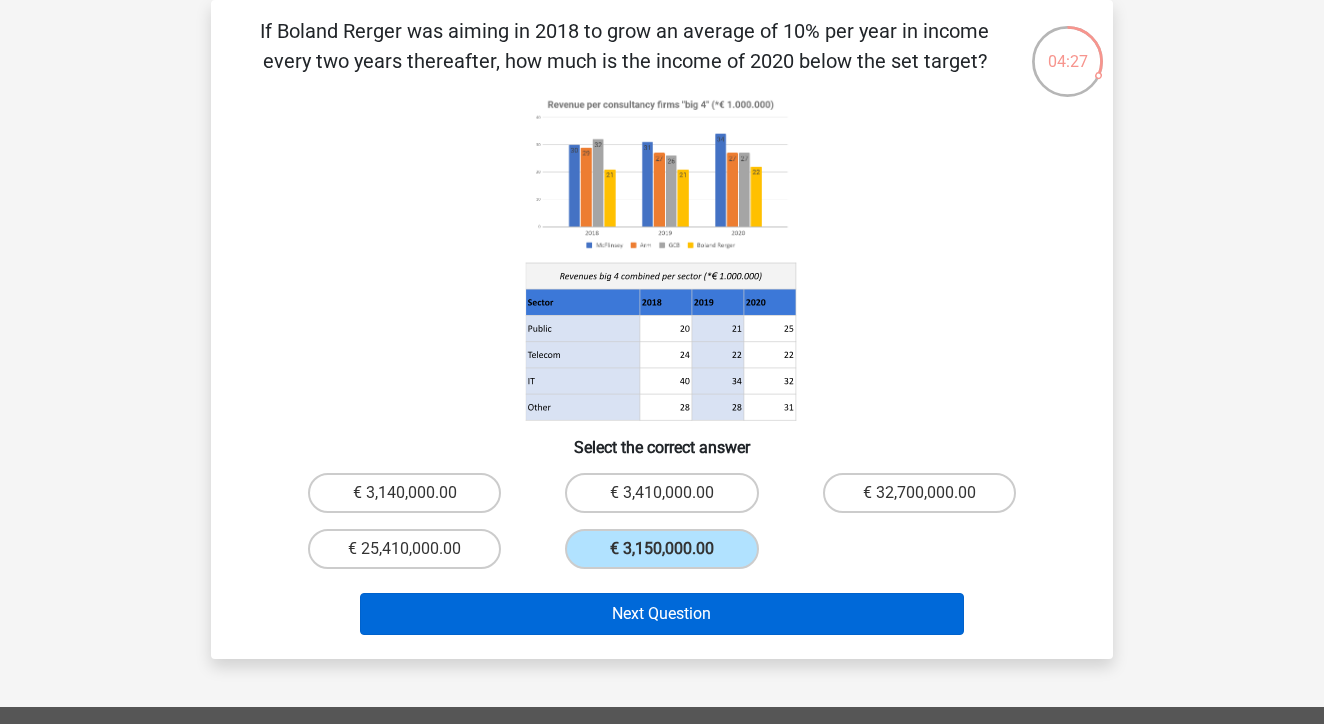 click on "Next Question" at bounding box center [662, 614] 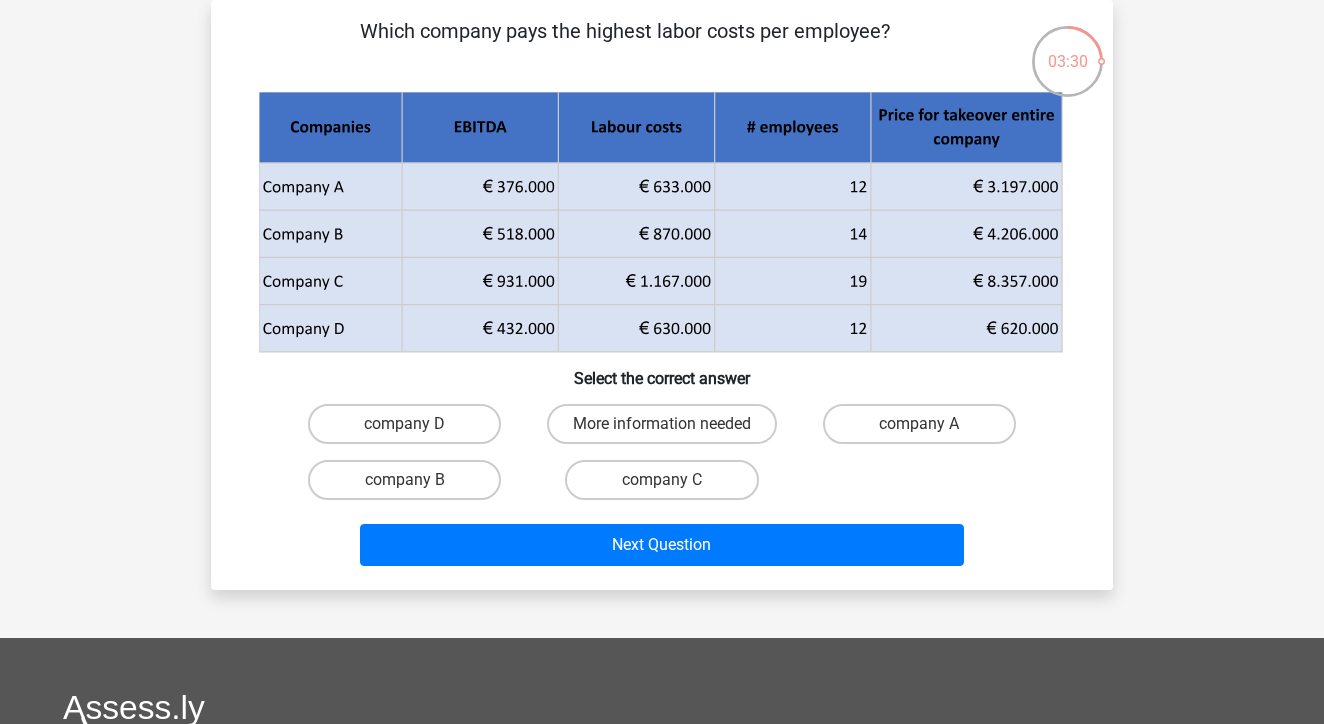 click on "company B" at bounding box center (411, 486) 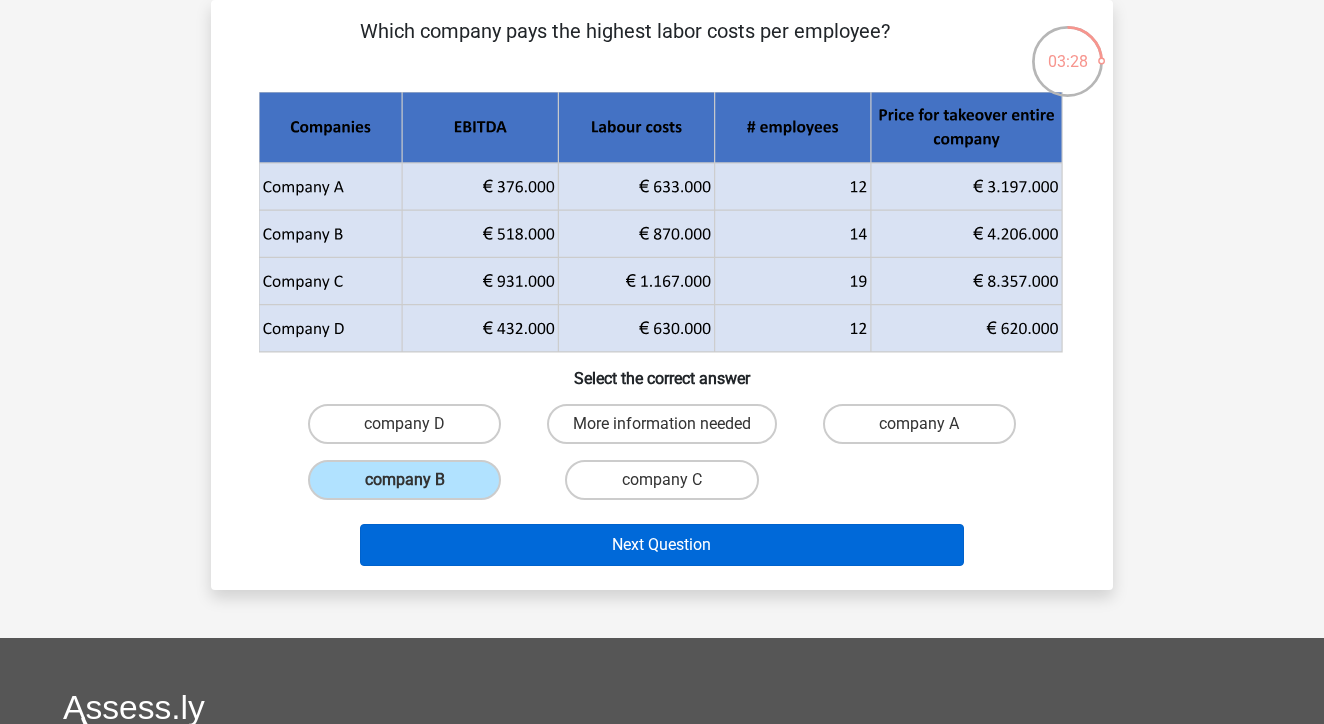 click on "Next Question" at bounding box center (662, 545) 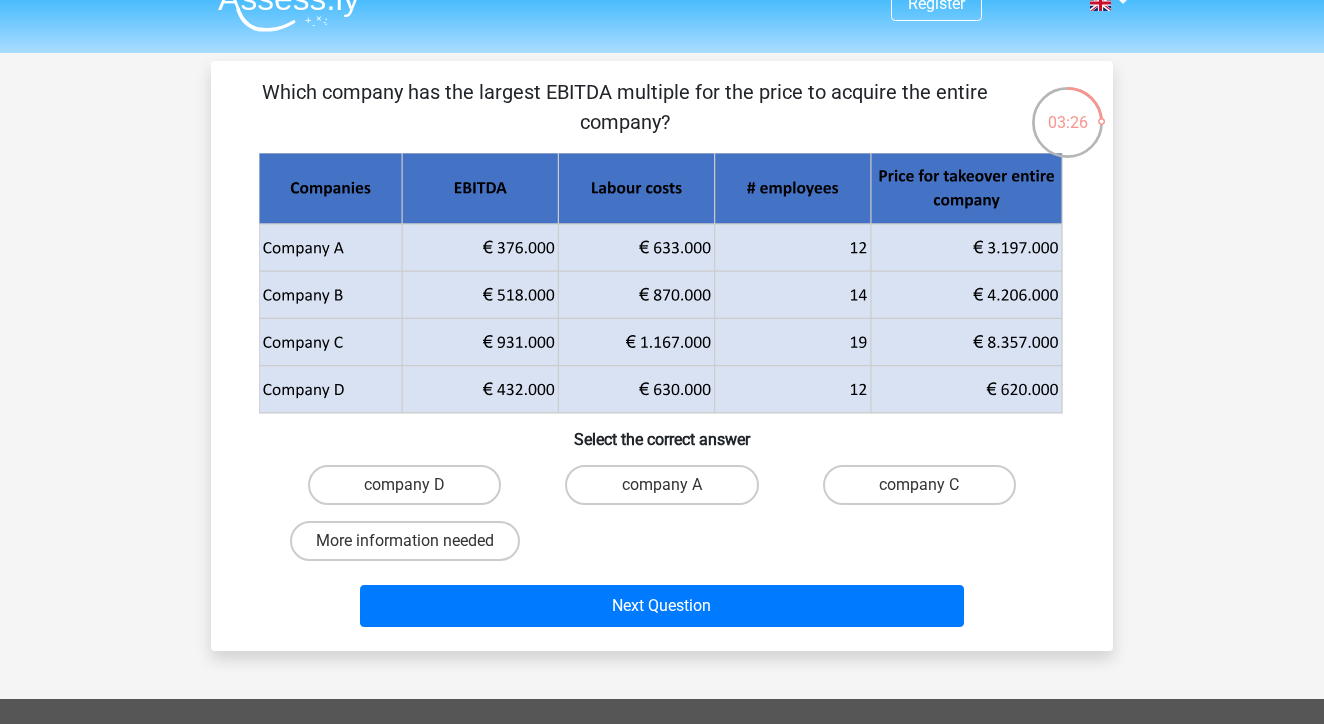 scroll, scrollTop: 42, scrollLeft: 0, axis: vertical 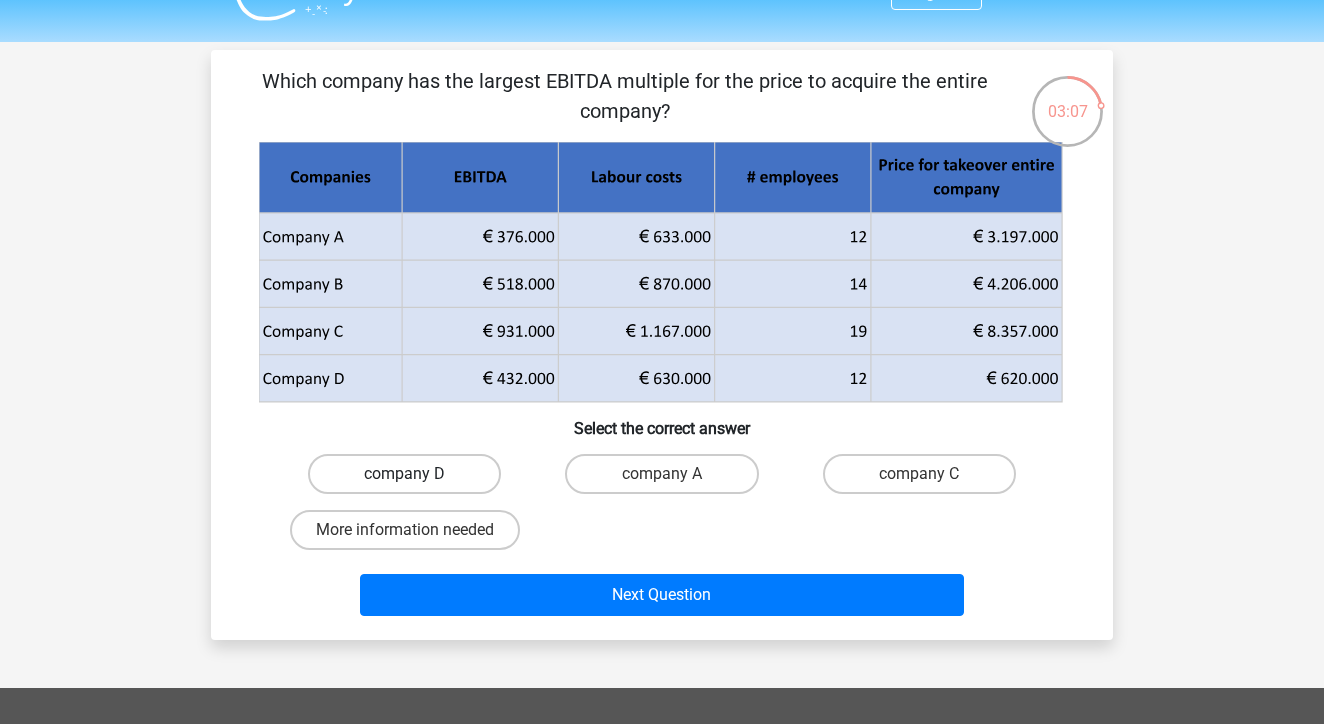 click on "company D" at bounding box center [404, 474] 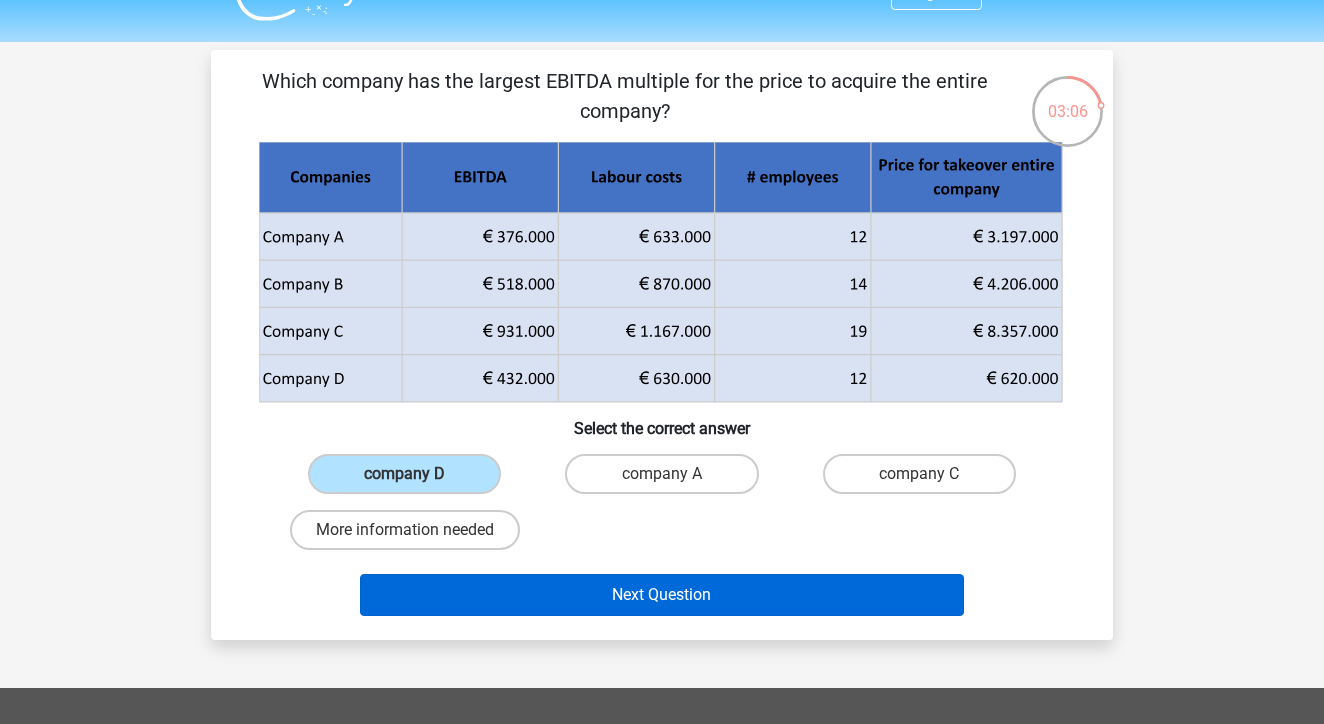 click on "Next Question" at bounding box center [662, 595] 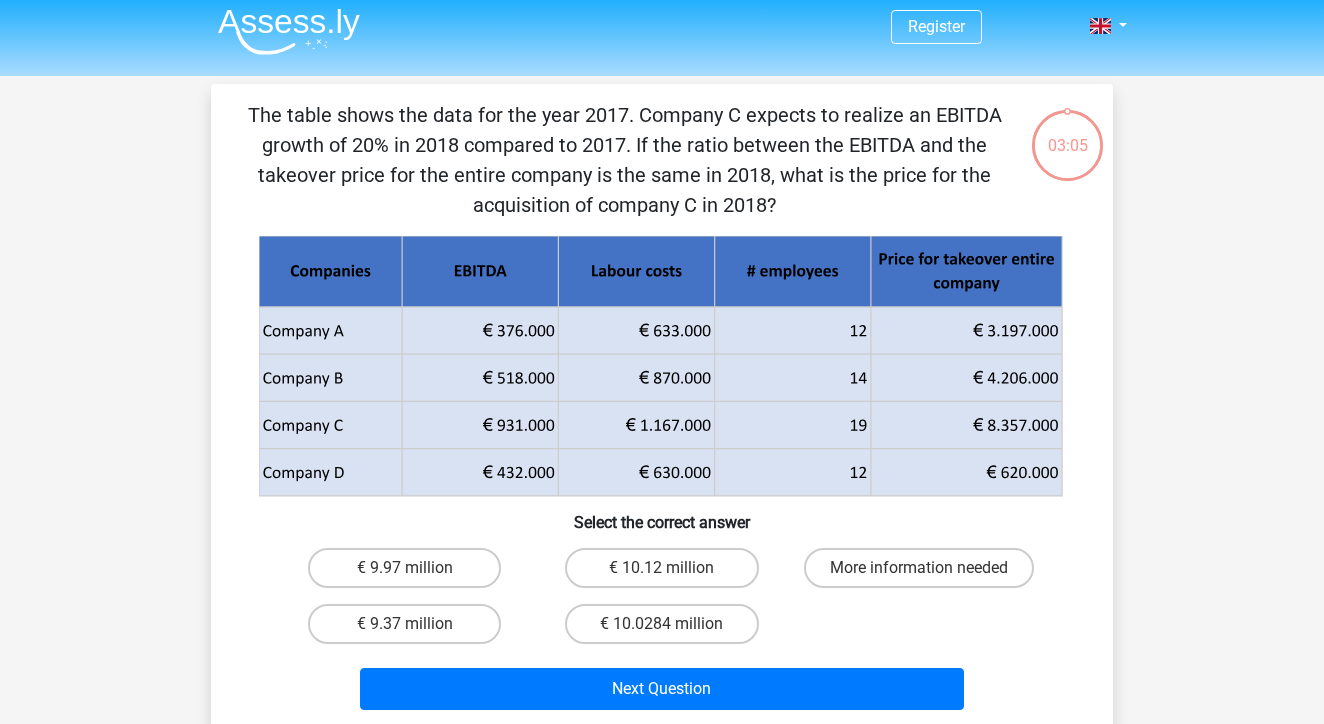 scroll, scrollTop: 0, scrollLeft: 0, axis: both 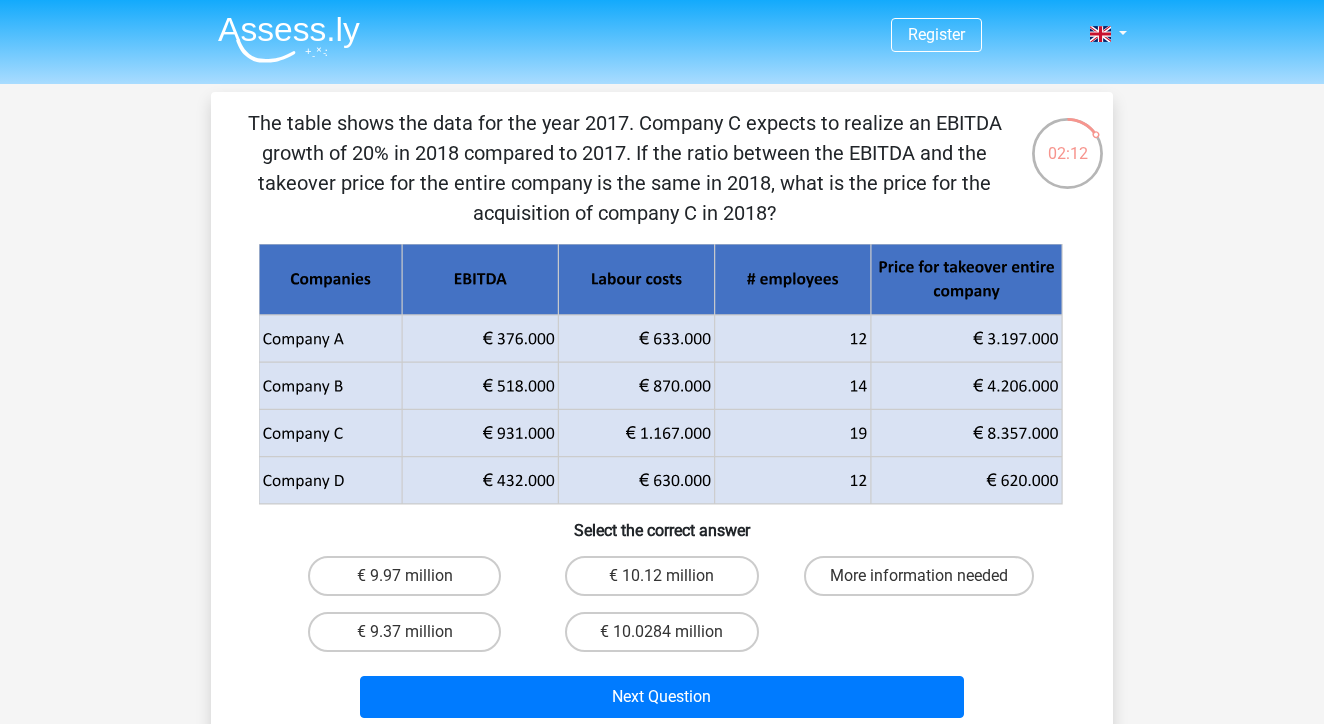 click on "€ 10.12 million" at bounding box center [668, 582] 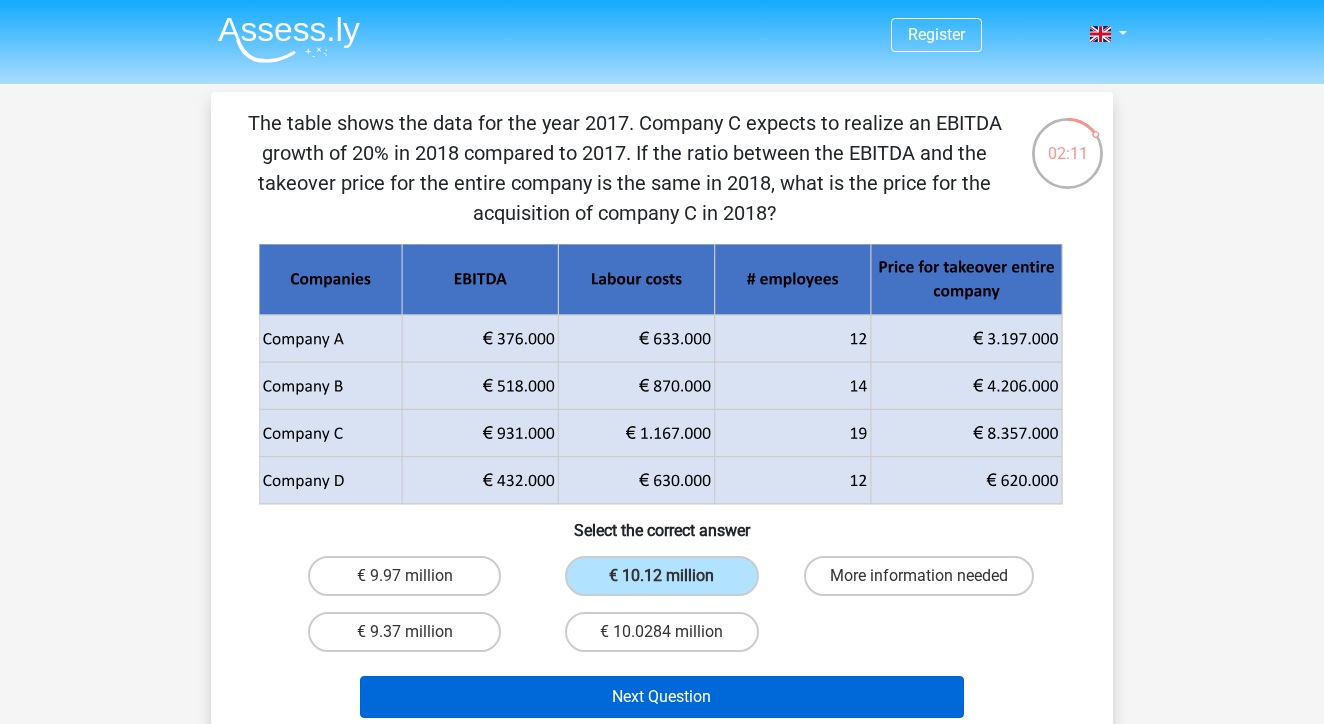 click on "Next Question" at bounding box center [662, 697] 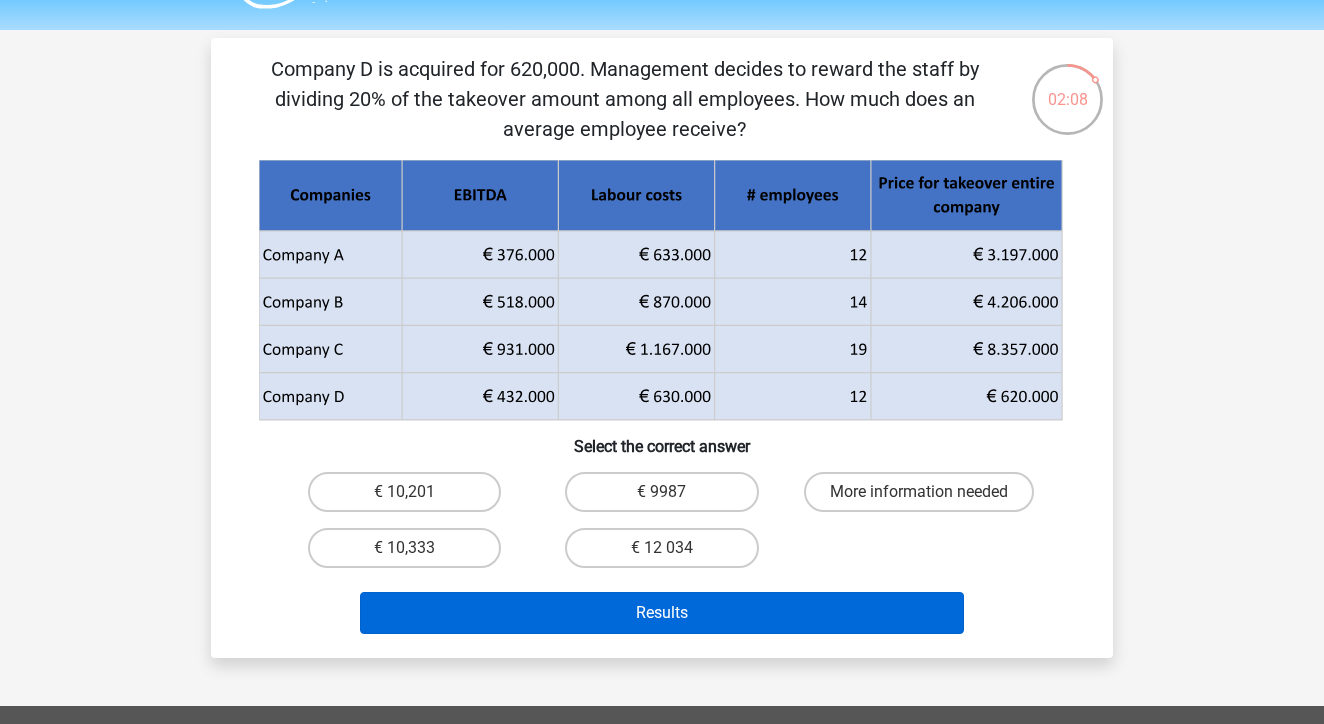 scroll, scrollTop: 49, scrollLeft: 0, axis: vertical 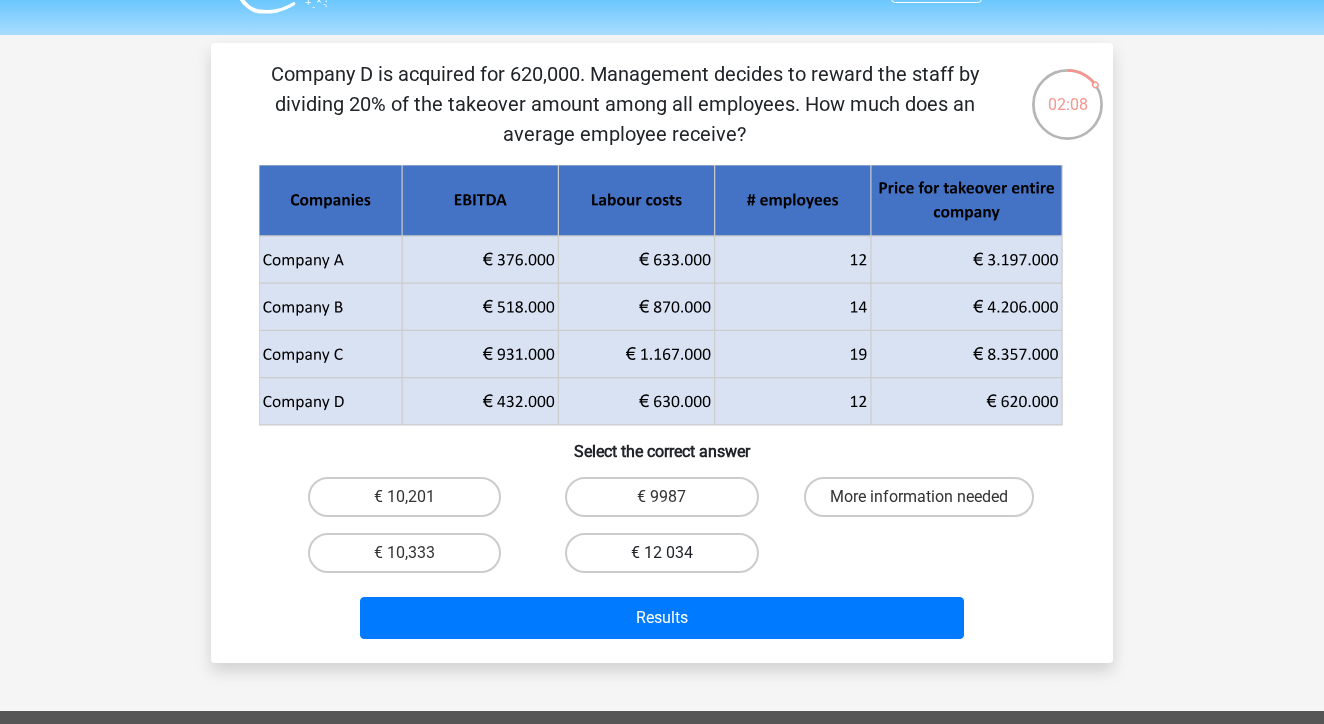click on "€ 12 034" at bounding box center [661, 553] 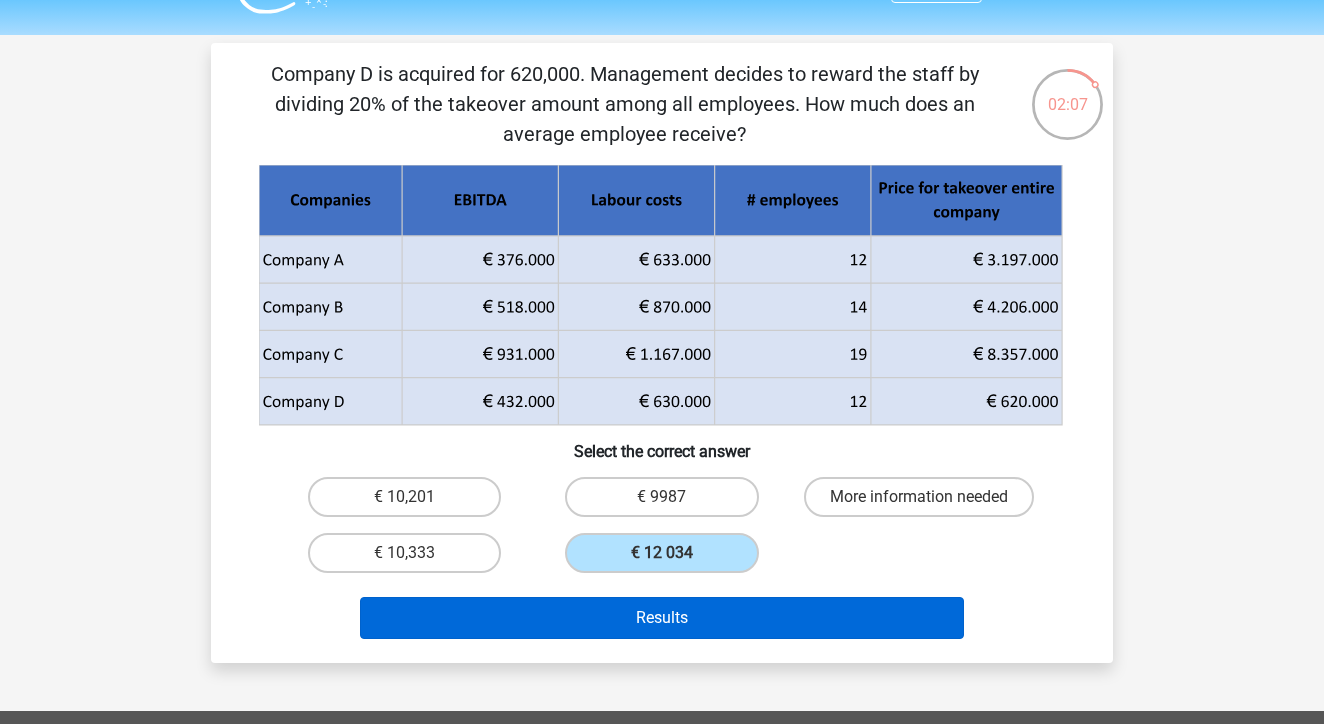 click on "Results" at bounding box center (662, 618) 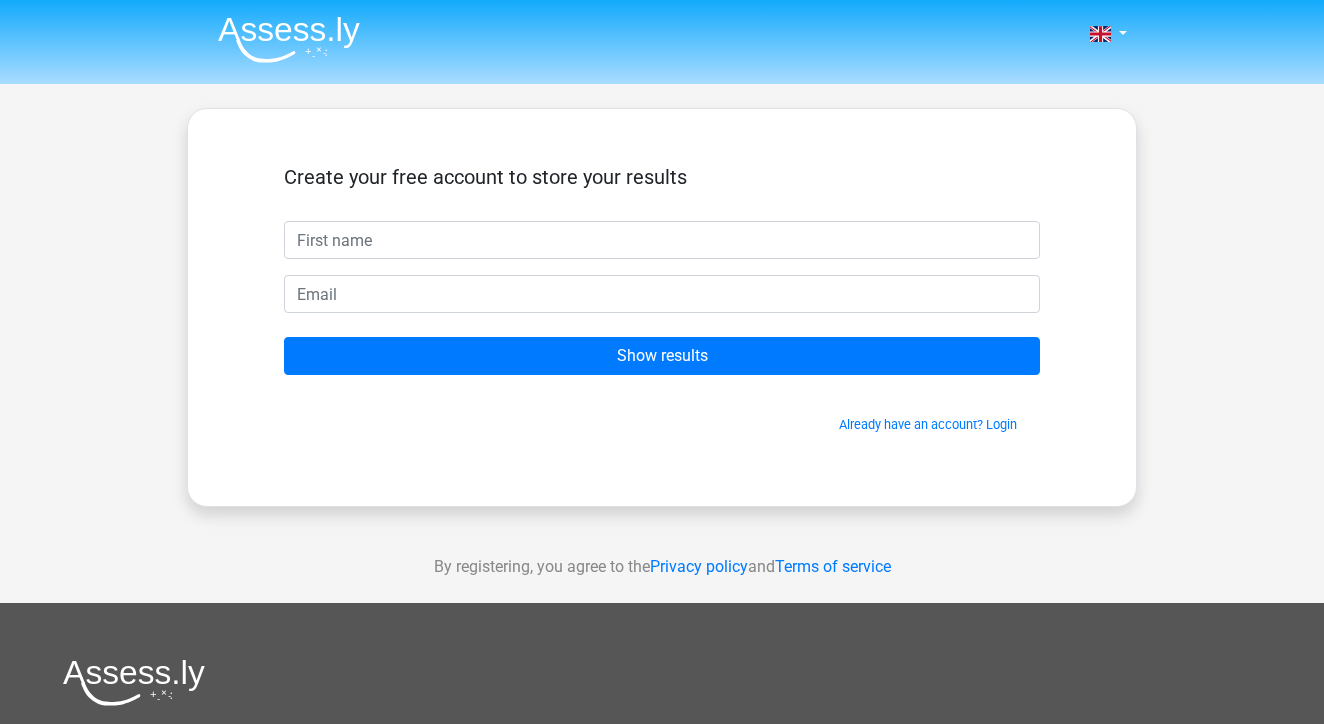 scroll, scrollTop: 0, scrollLeft: 0, axis: both 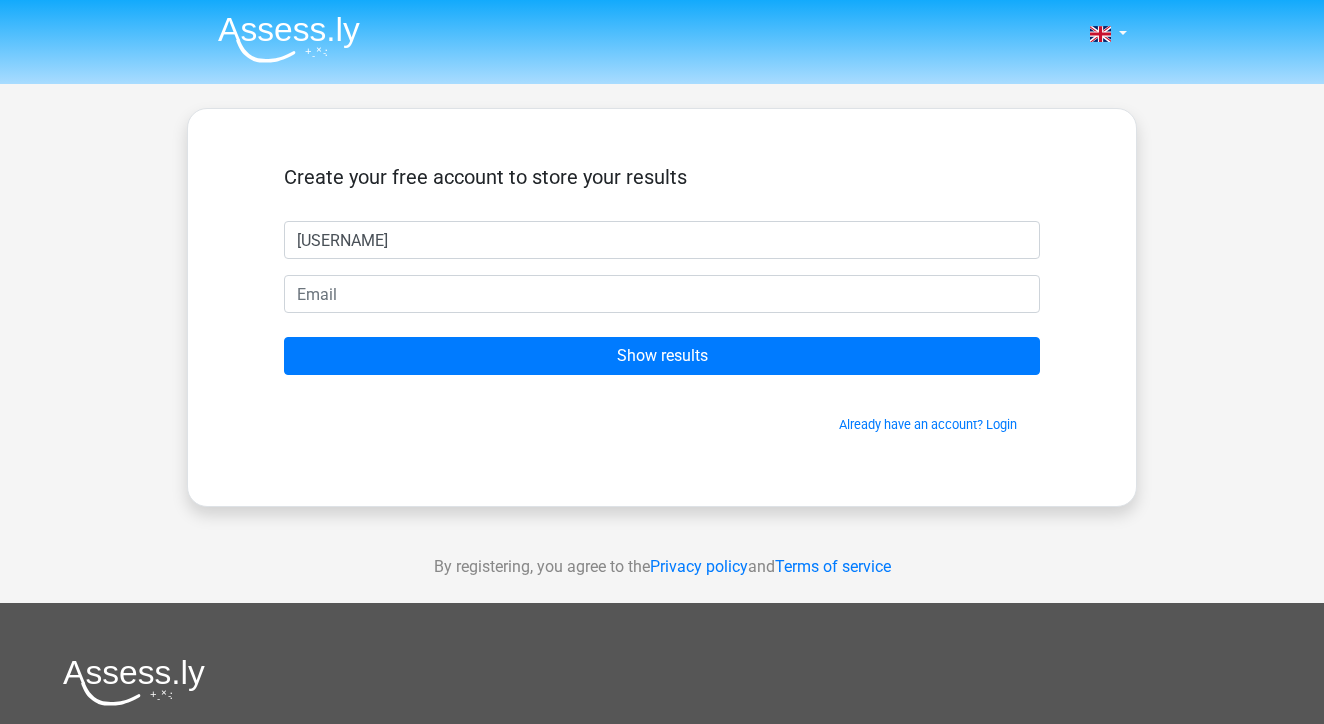 type on "[FIRST]" 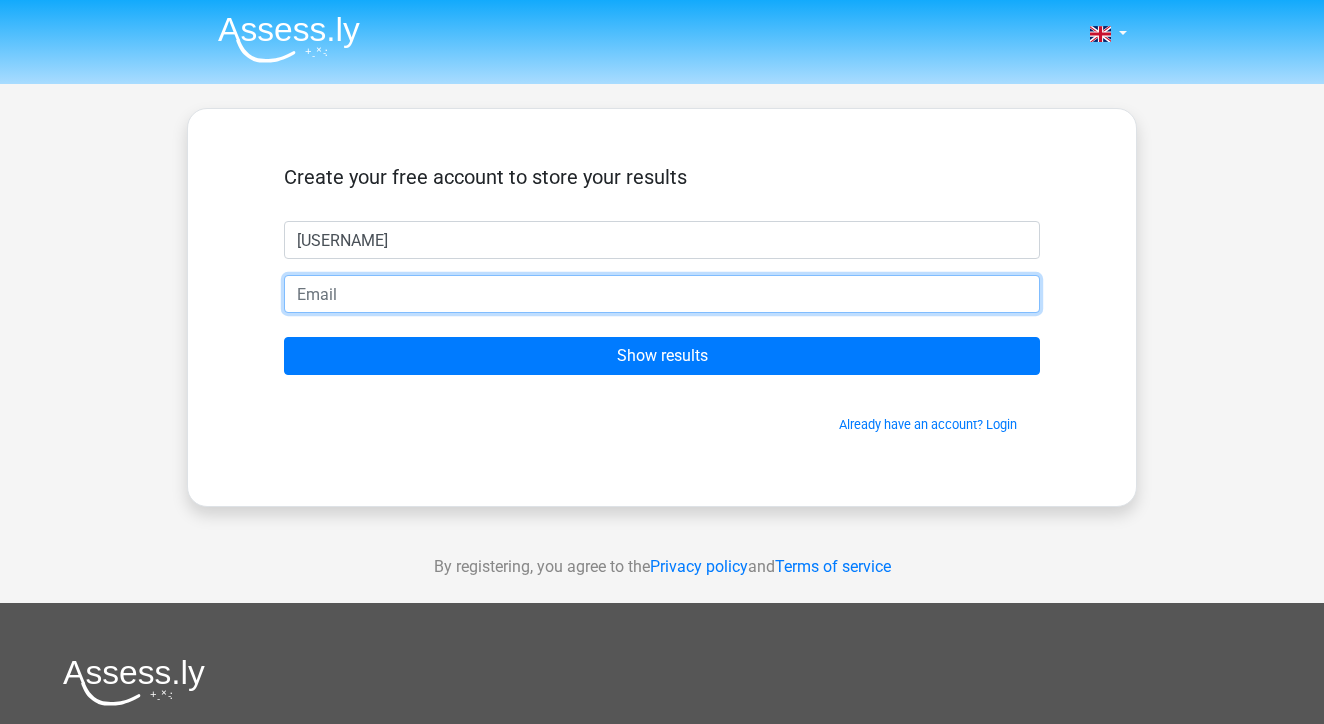 click at bounding box center [662, 294] 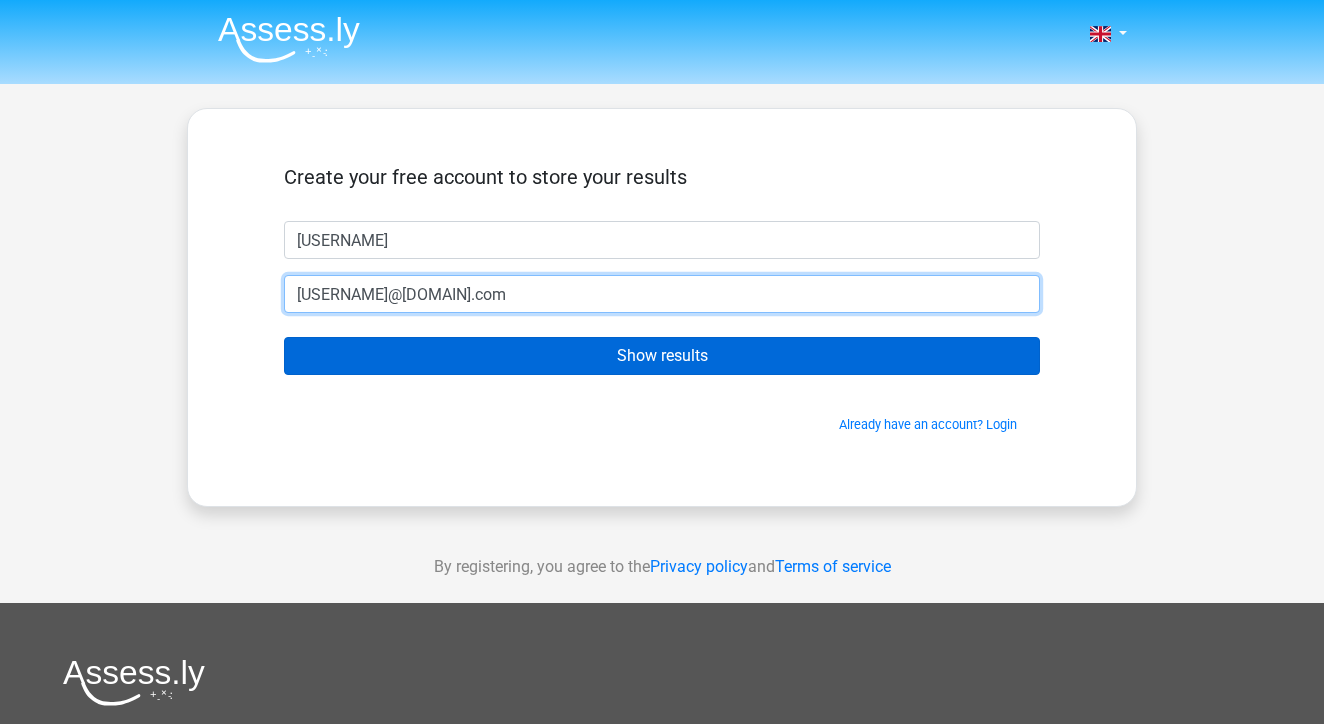 type on "[EMAIL]" 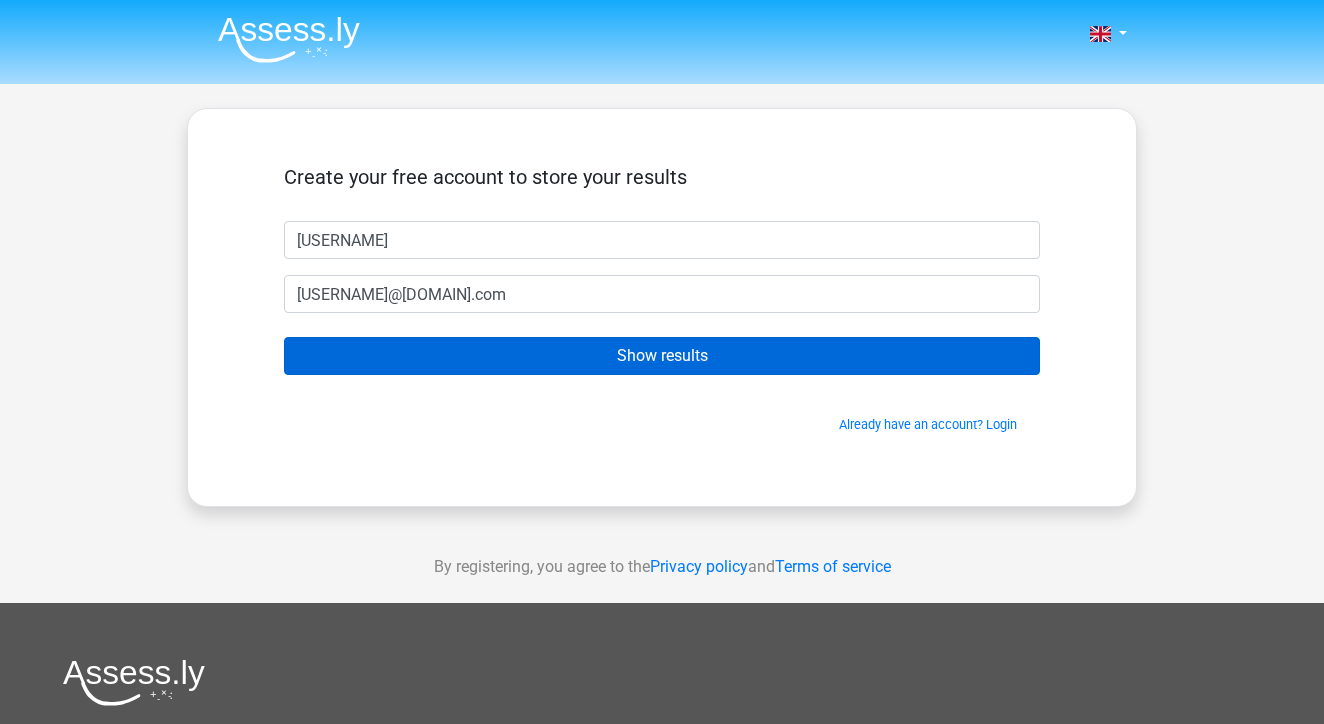 click on "Show results" at bounding box center [662, 356] 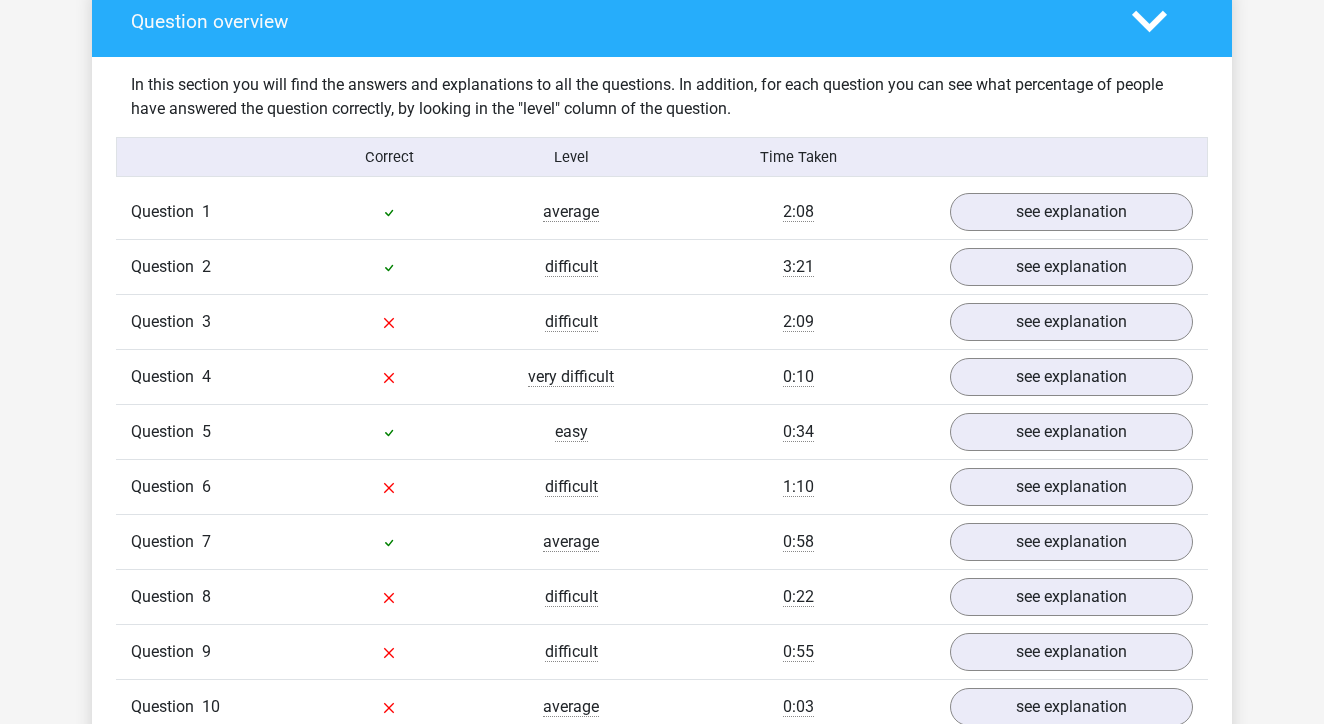 scroll, scrollTop: 1503, scrollLeft: 0, axis: vertical 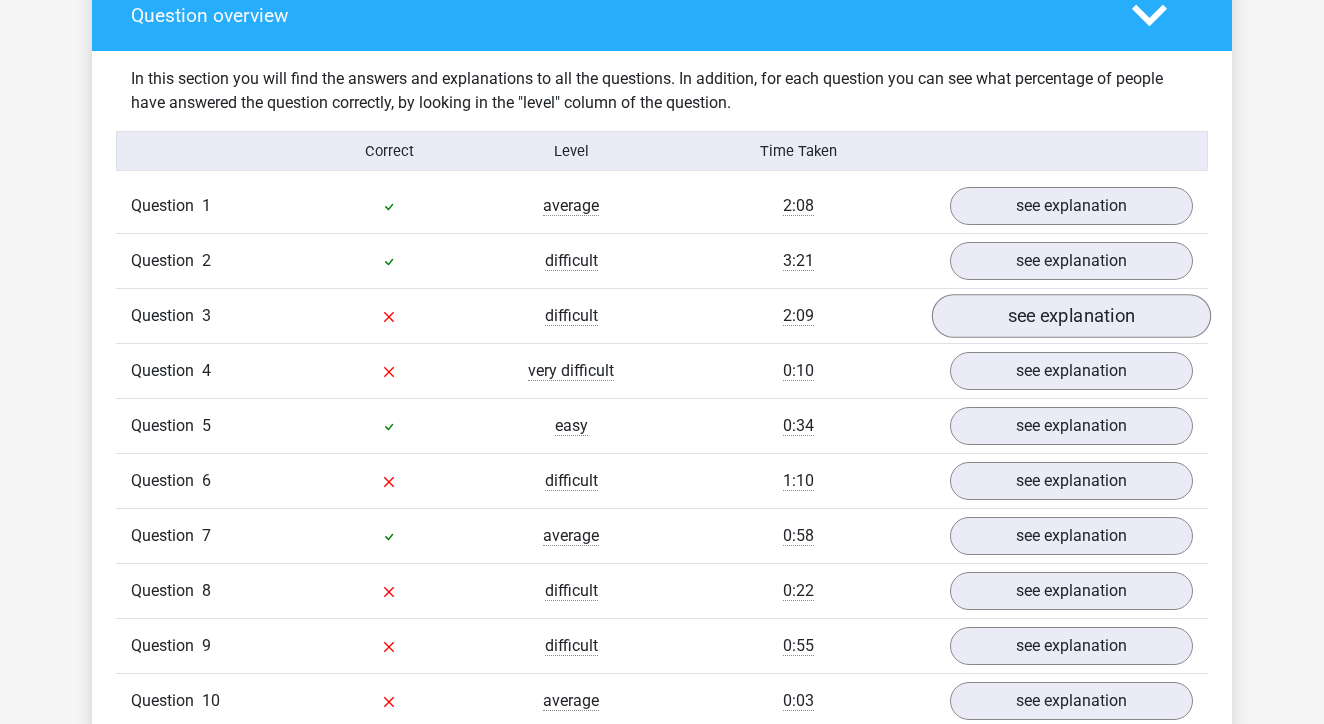click on "see explanation" at bounding box center [1071, 316] 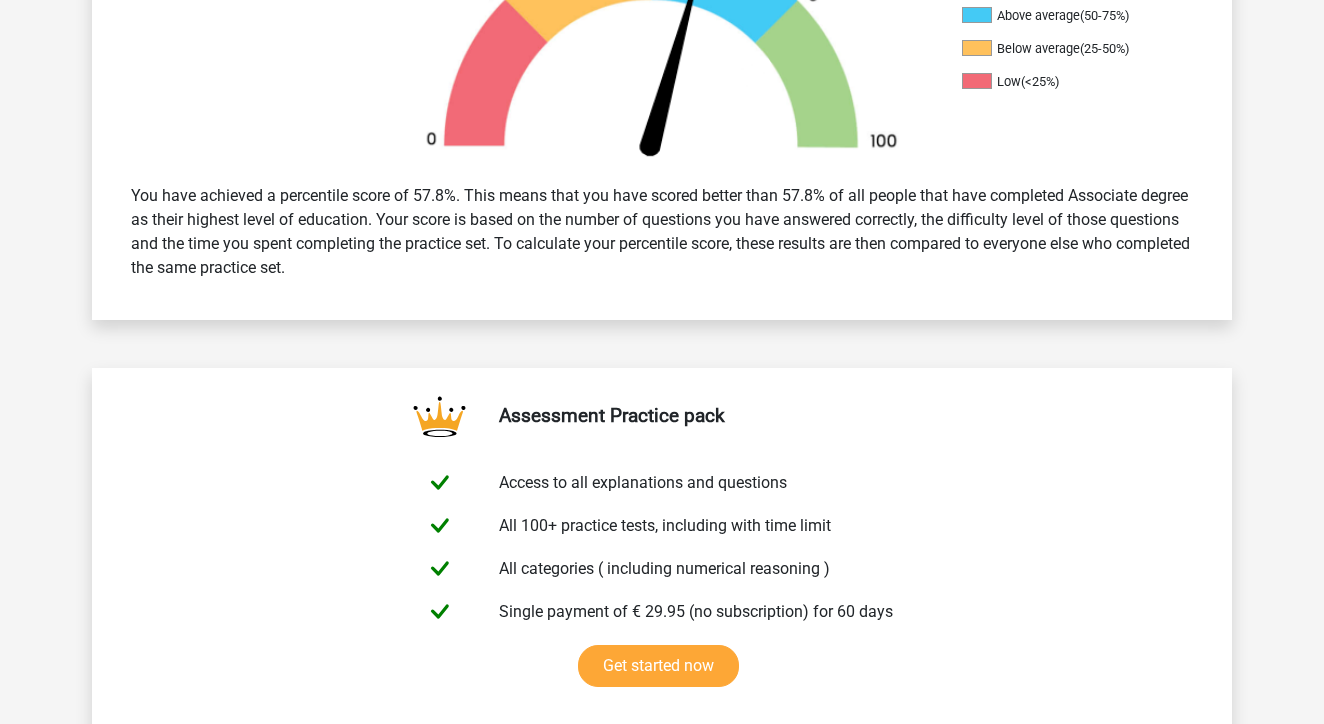 scroll, scrollTop: 461, scrollLeft: 0, axis: vertical 